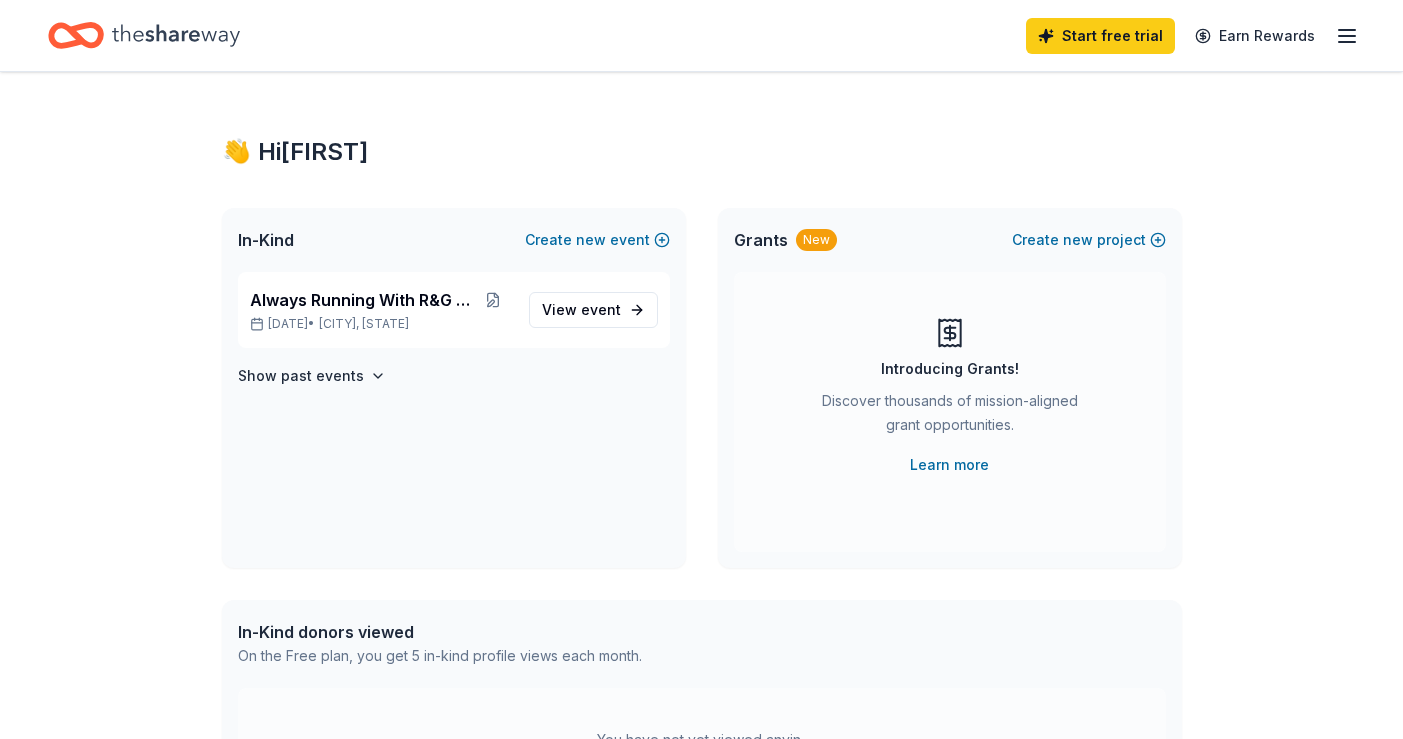 scroll, scrollTop: 0, scrollLeft: 0, axis: both 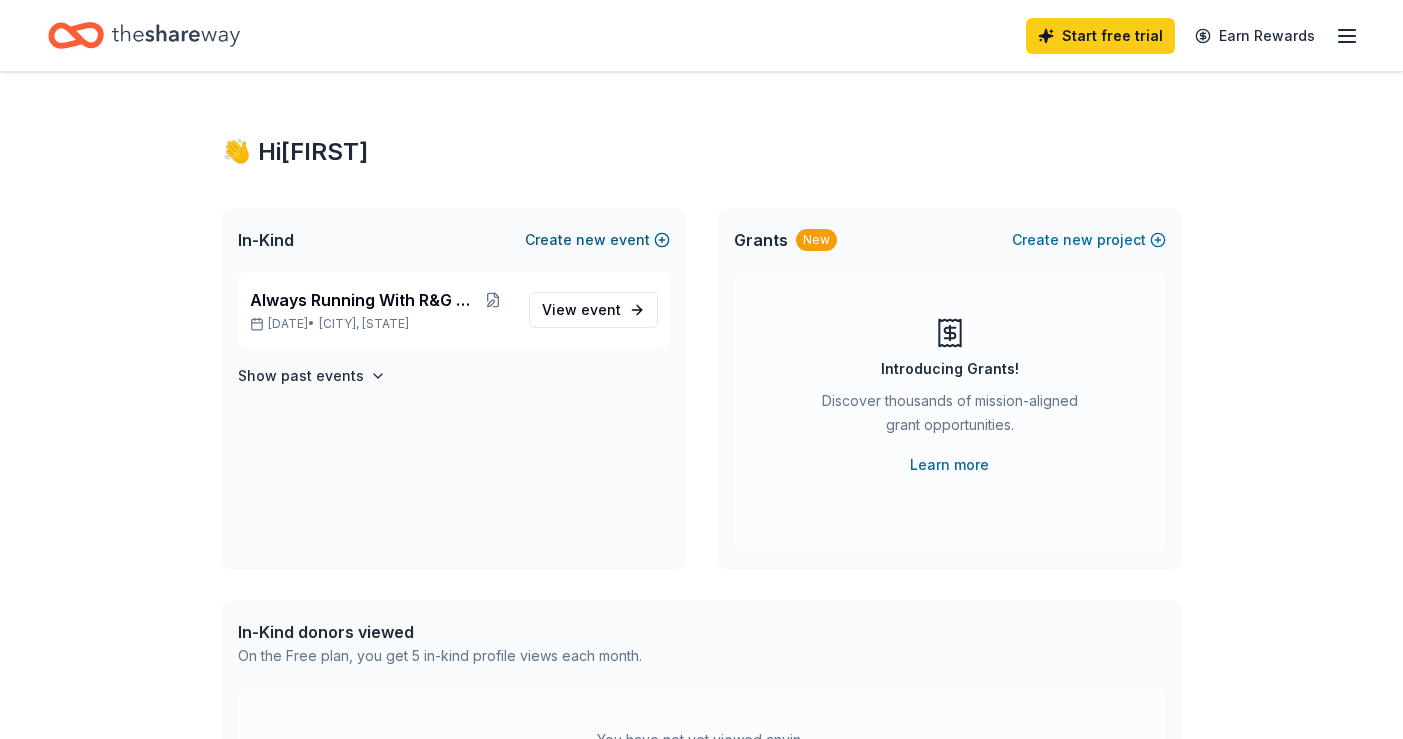 click on "Create  new  event" at bounding box center [597, 240] 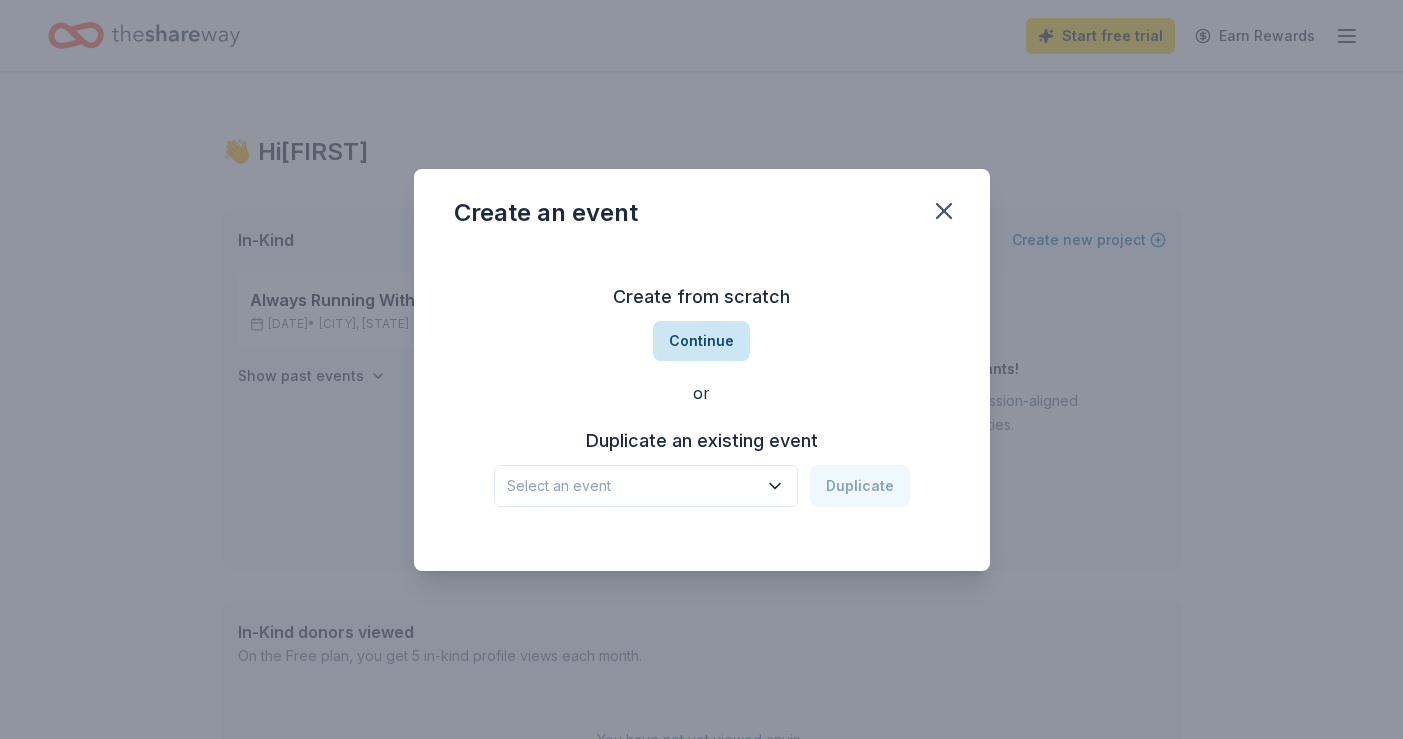 click on "Continue" at bounding box center (701, 341) 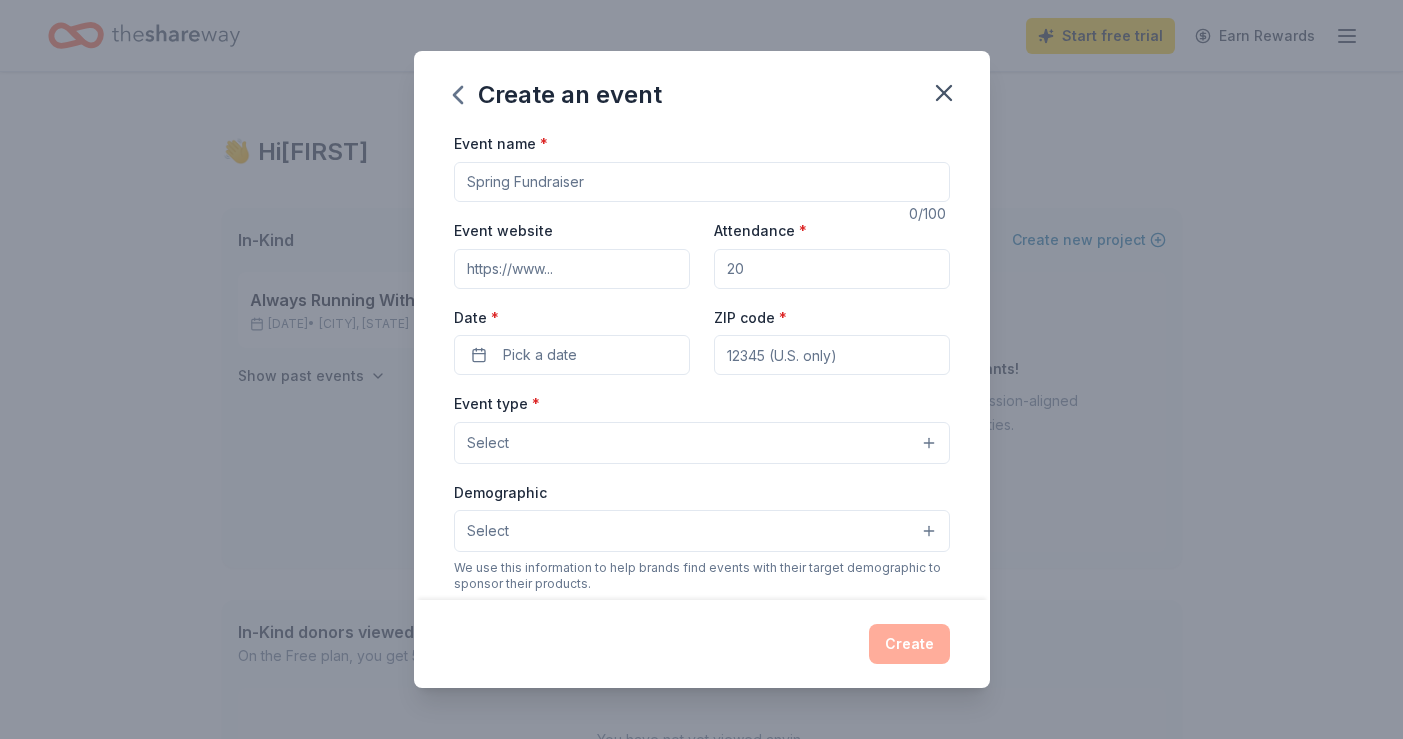 click on "Event name *" at bounding box center (702, 182) 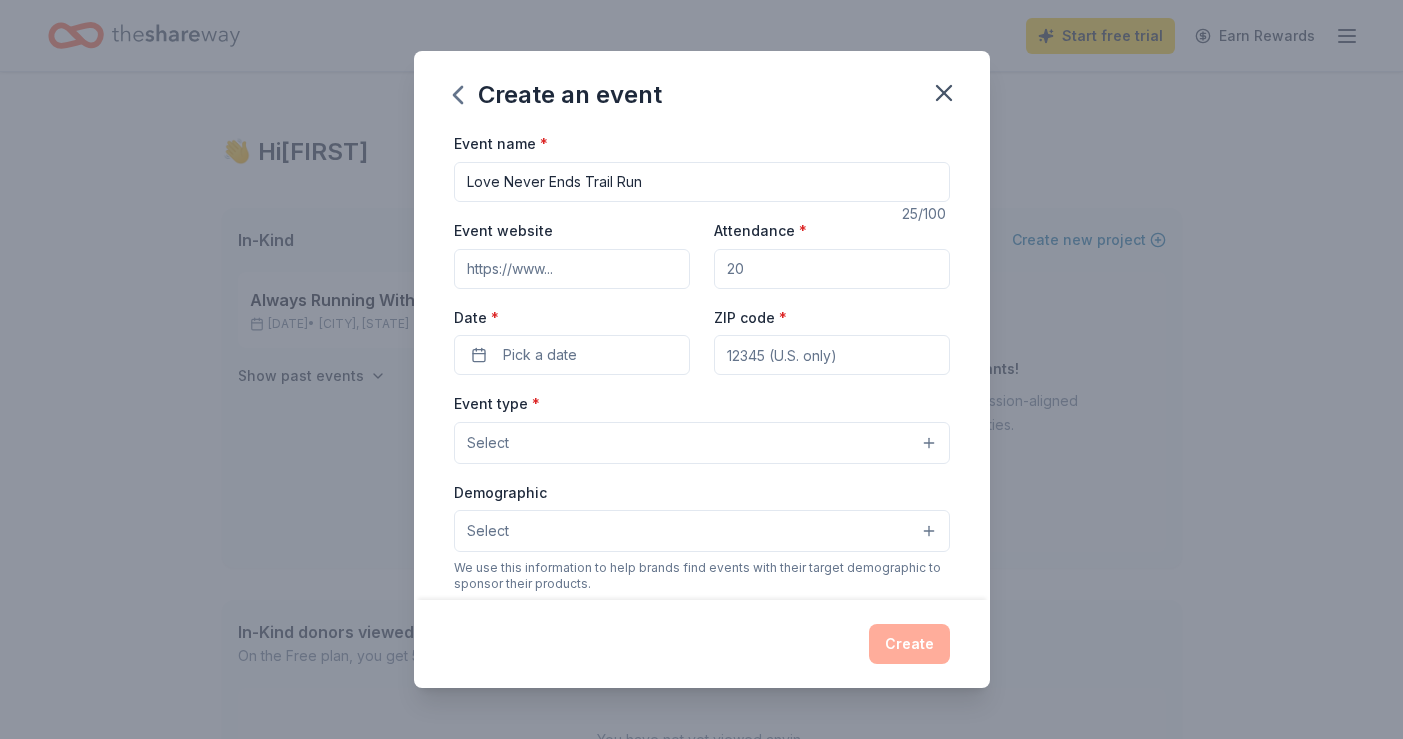 type on "Love Never Ends Trail Run" 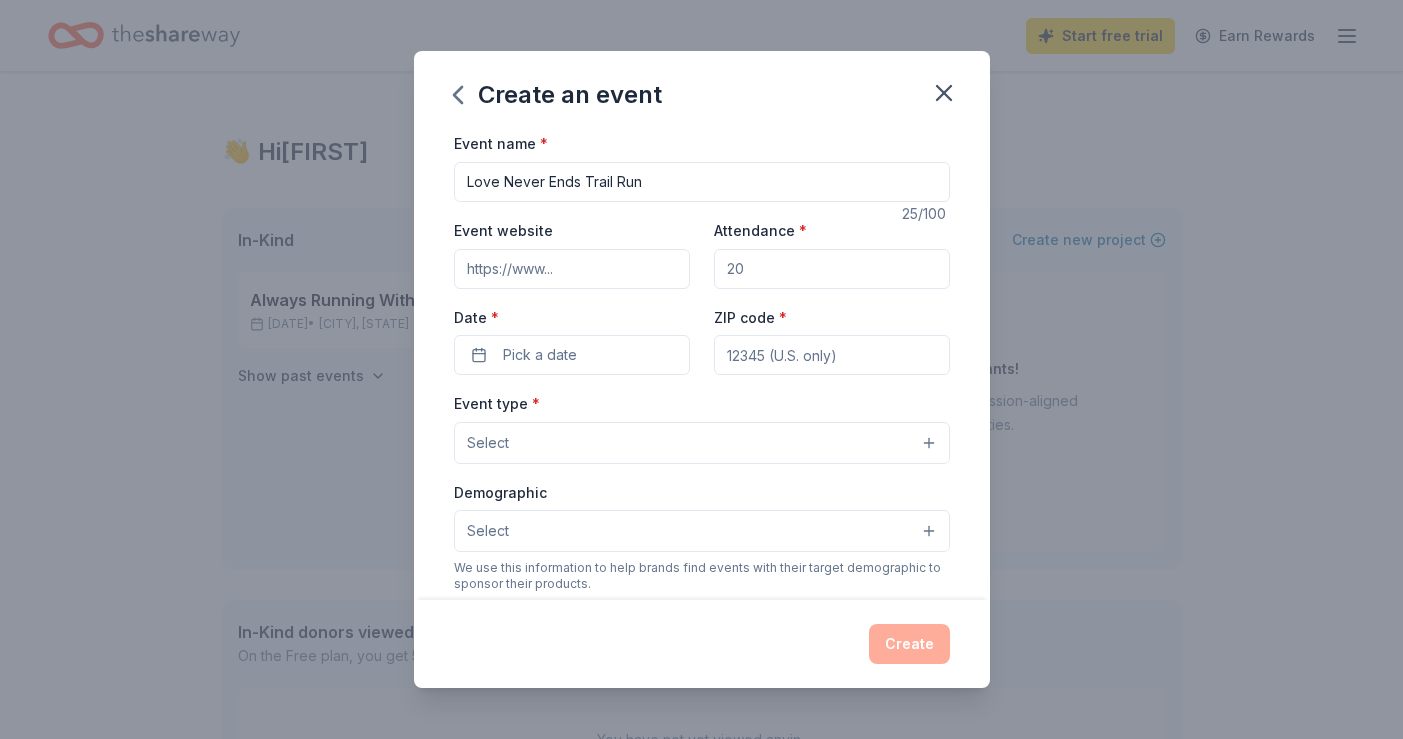 paste on "https://loveneverendstrailrun.com/4th-annual-lne-trail-run" 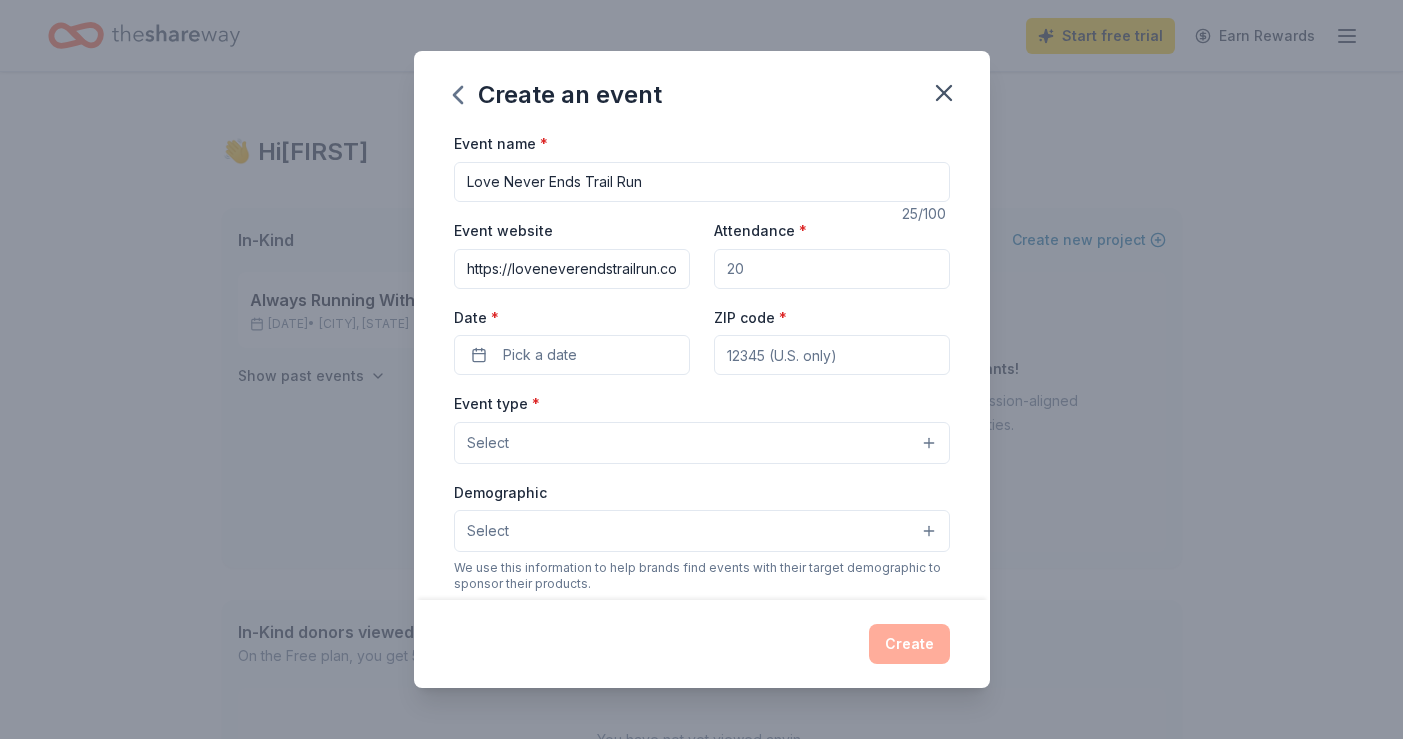 scroll, scrollTop: 0, scrollLeft: 175, axis: horizontal 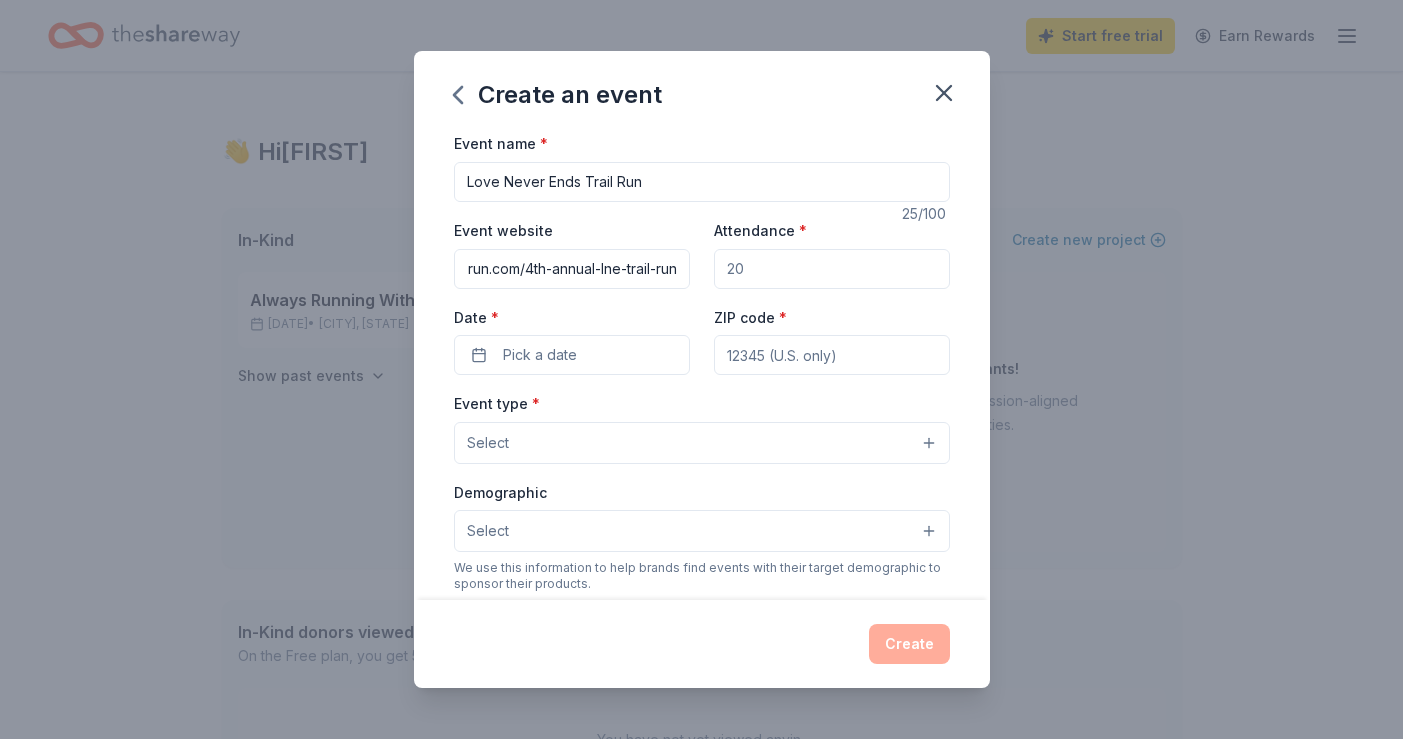 type on "https://loveneverendstrailrun.com/4th-annual-lne-trail-run" 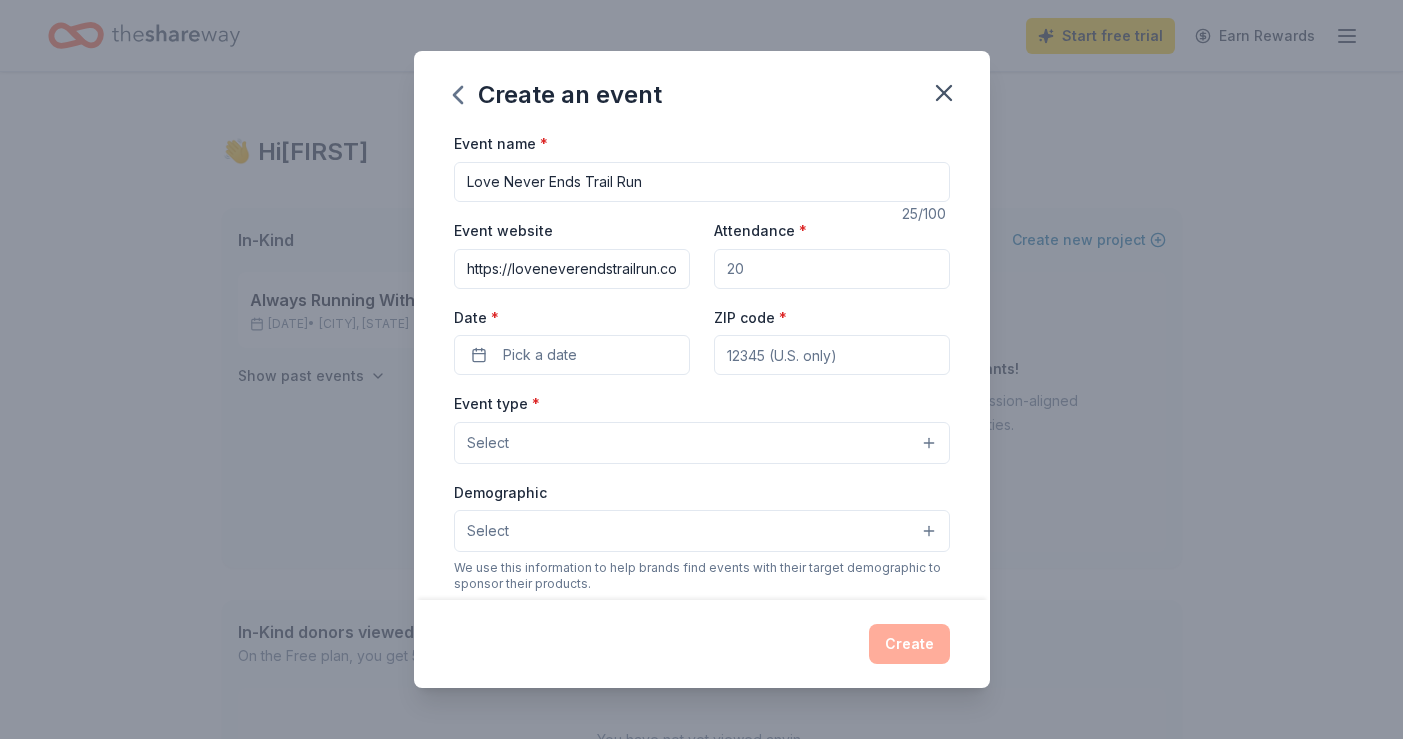 type on "350" 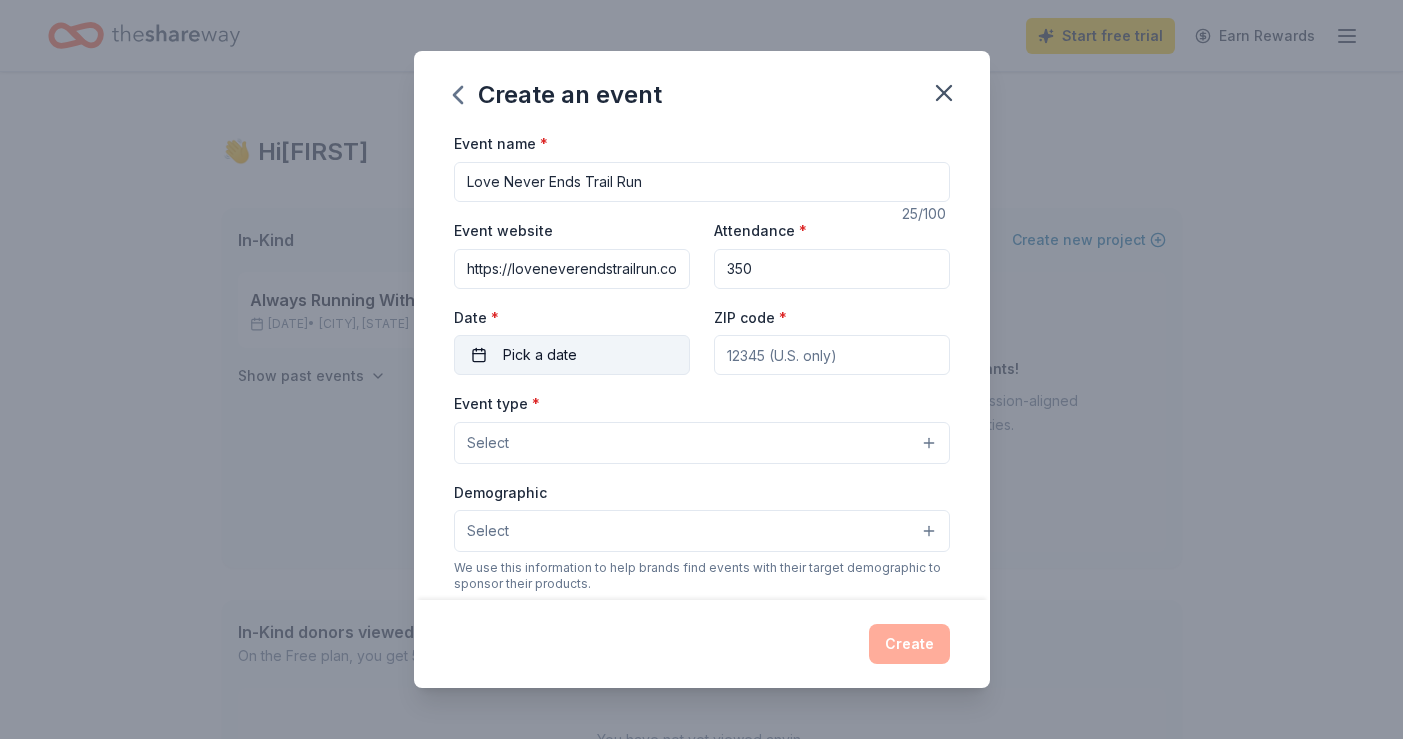 click on "Pick a date" at bounding box center [540, 355] 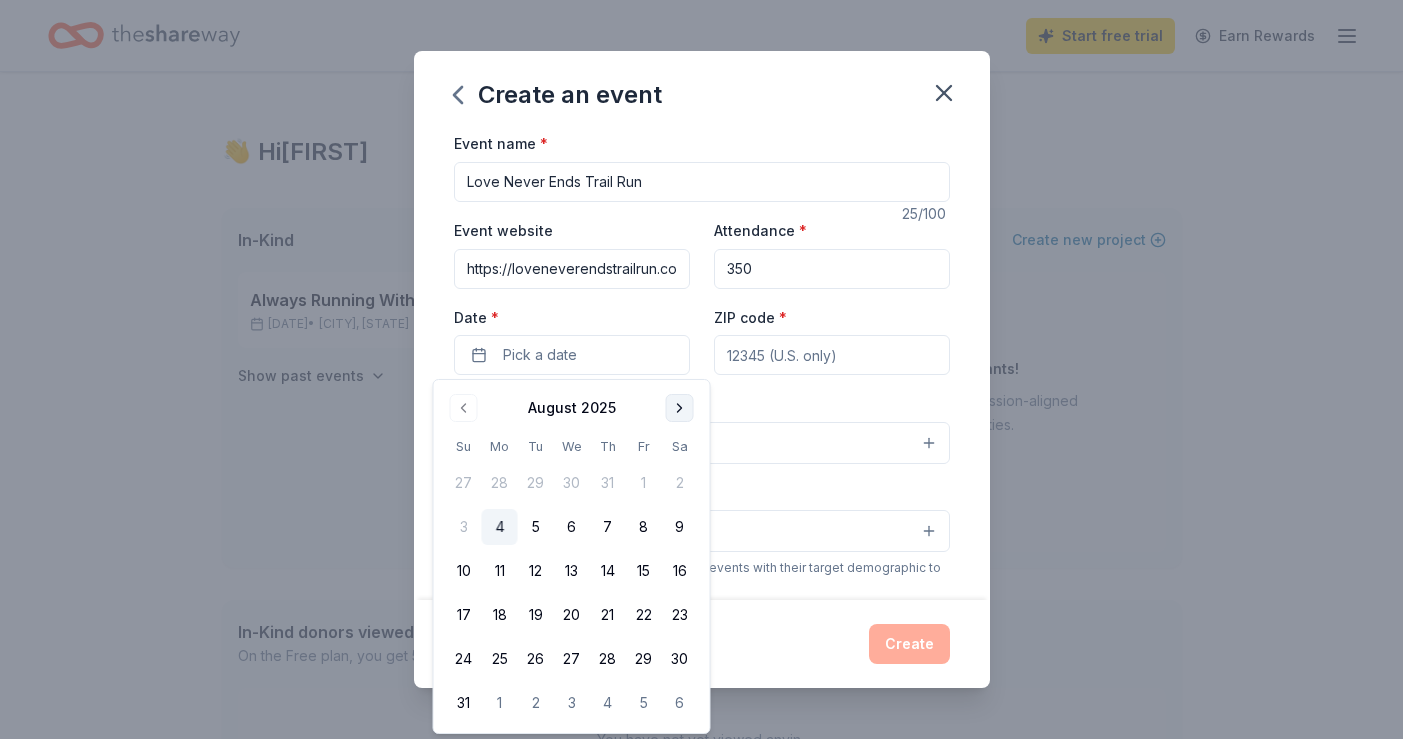 click at bounding box center [680, 408] 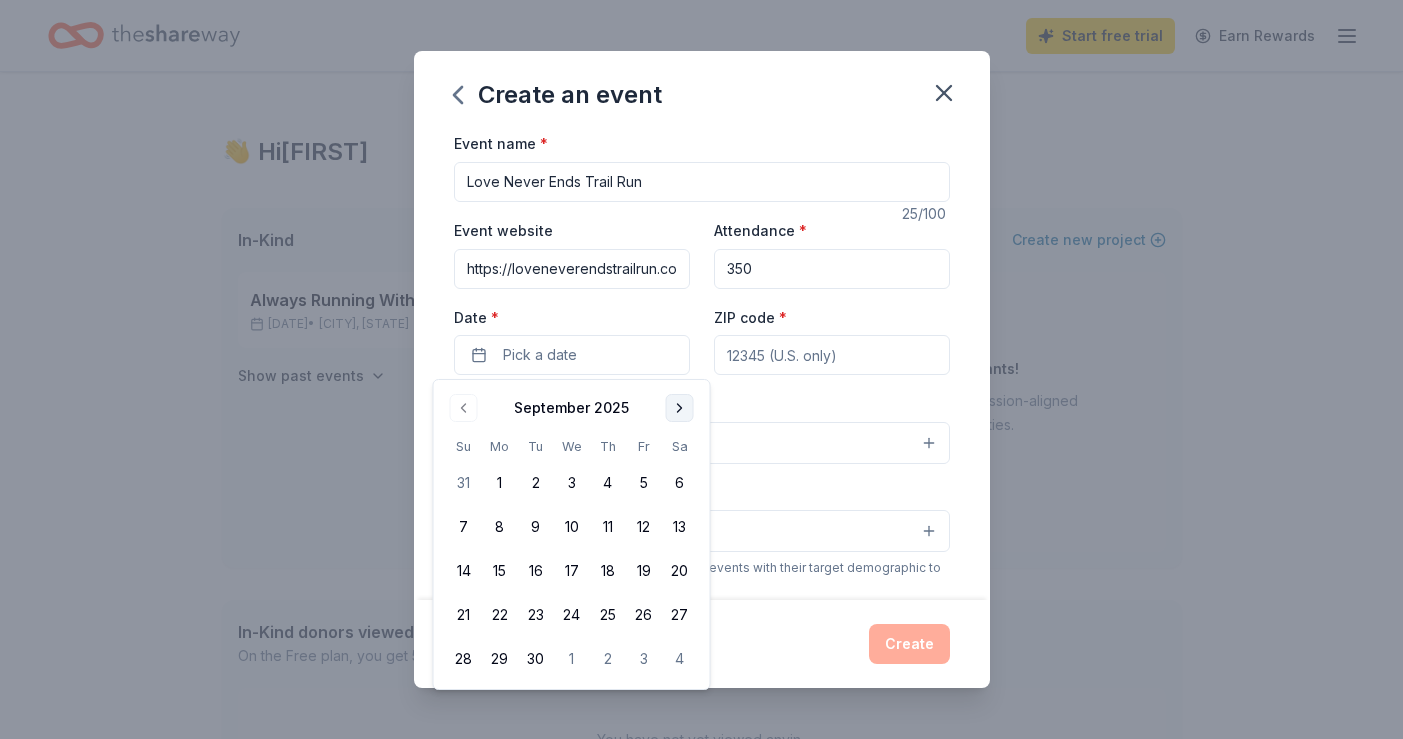 click at bounding box center (680, 408) 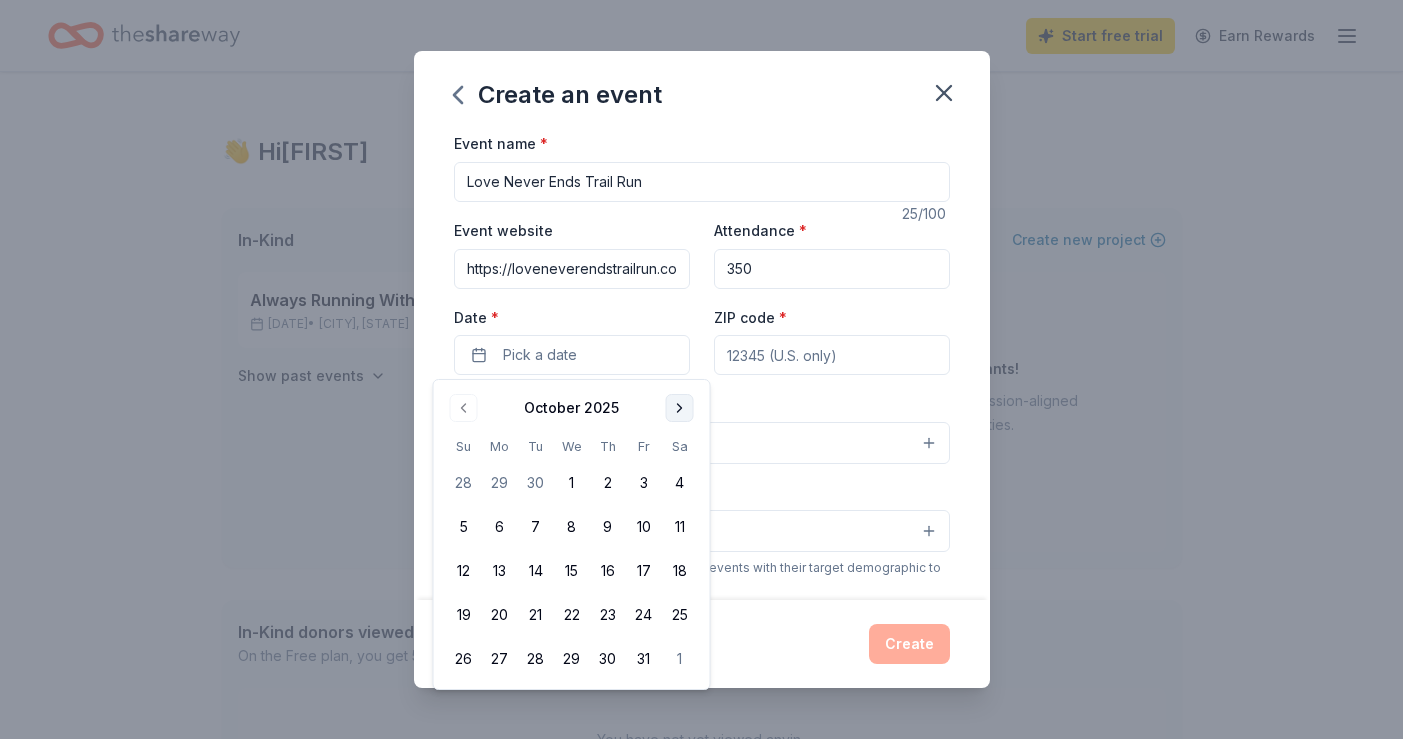 click at bounding box center (680, 408) 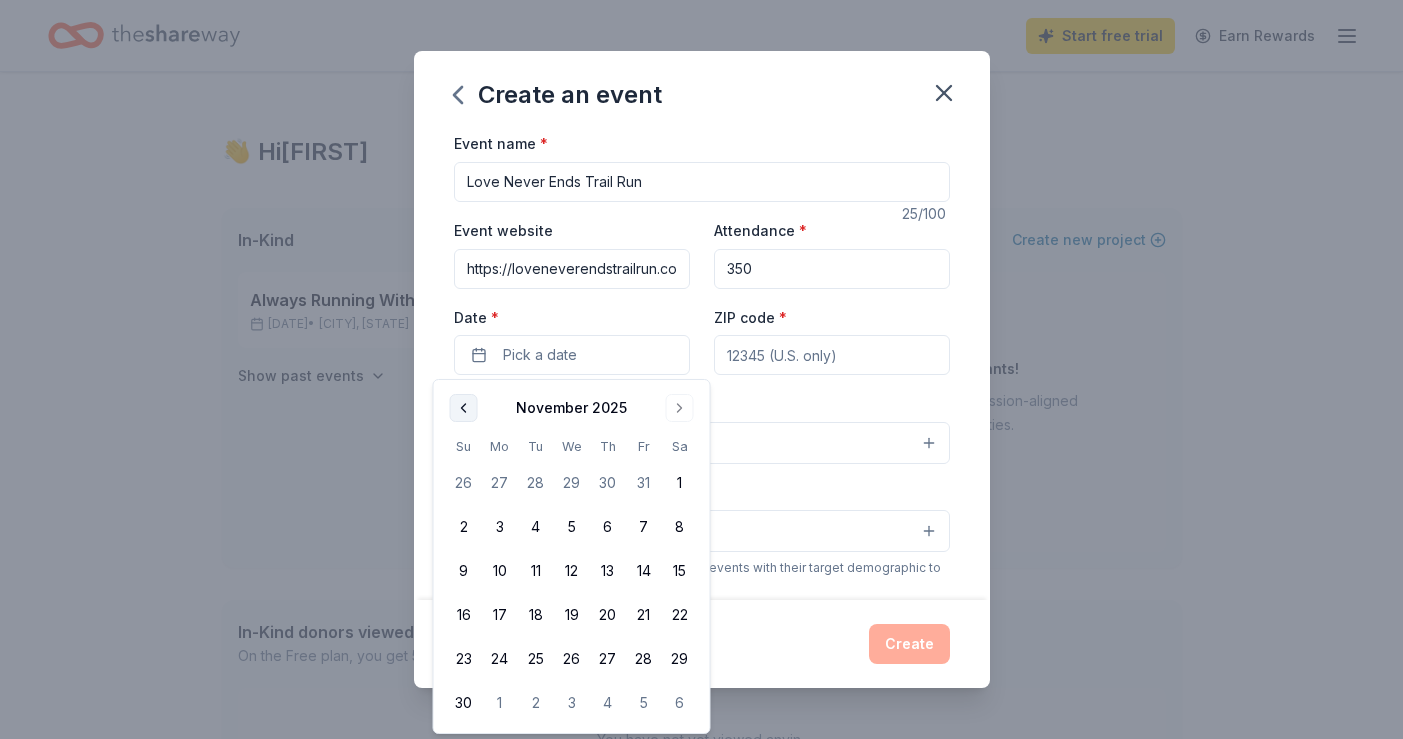 click at bounding box center (464, 408) 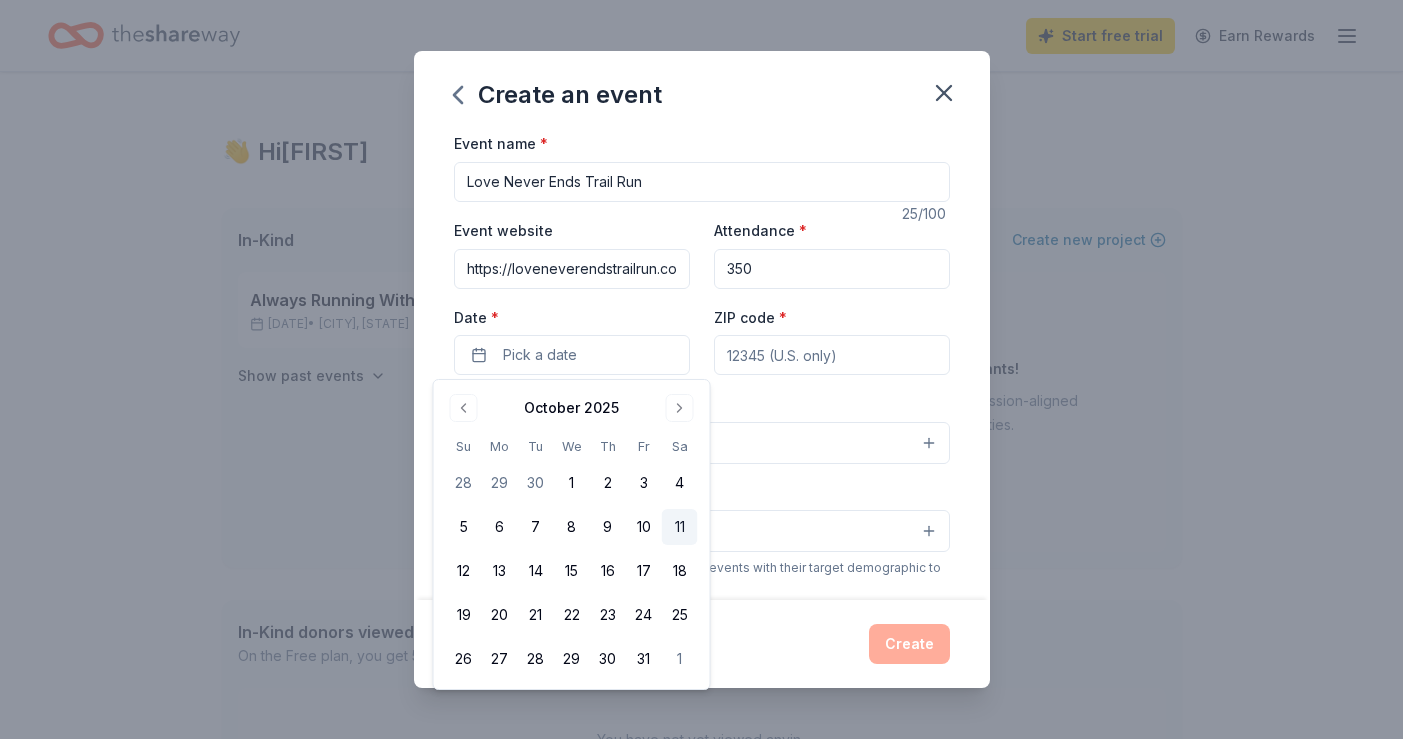 click on "11" at bounding box center (680, 527) 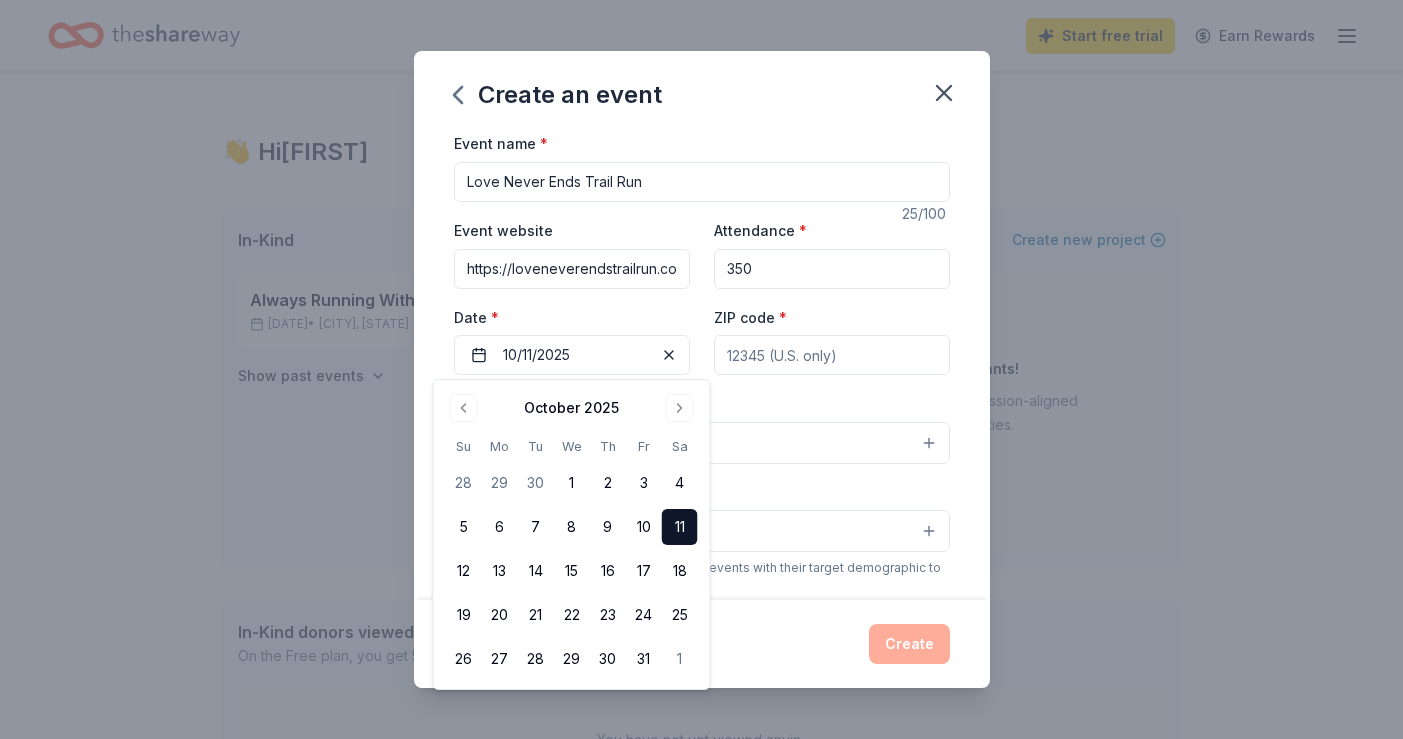 click on "ZIP code *" at bounding box center (832, 355) 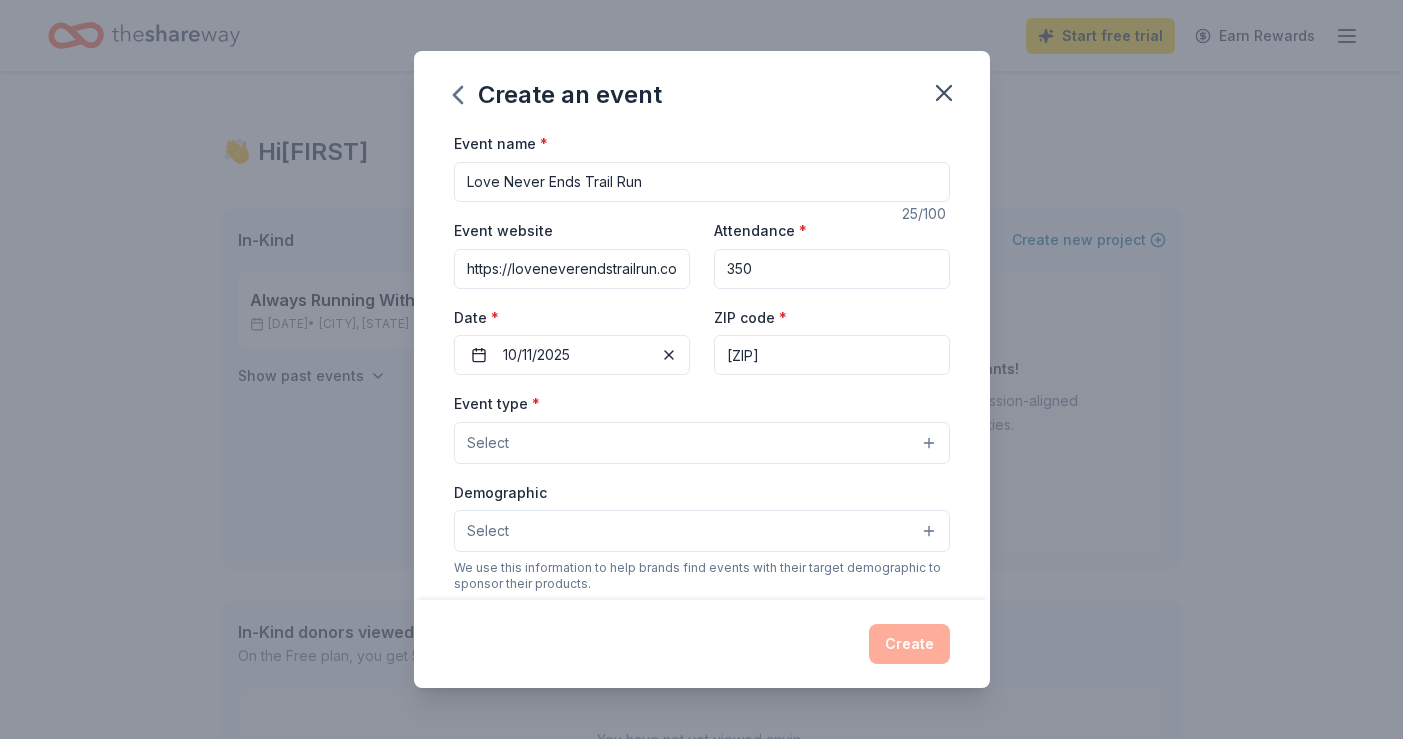 type on "74525" 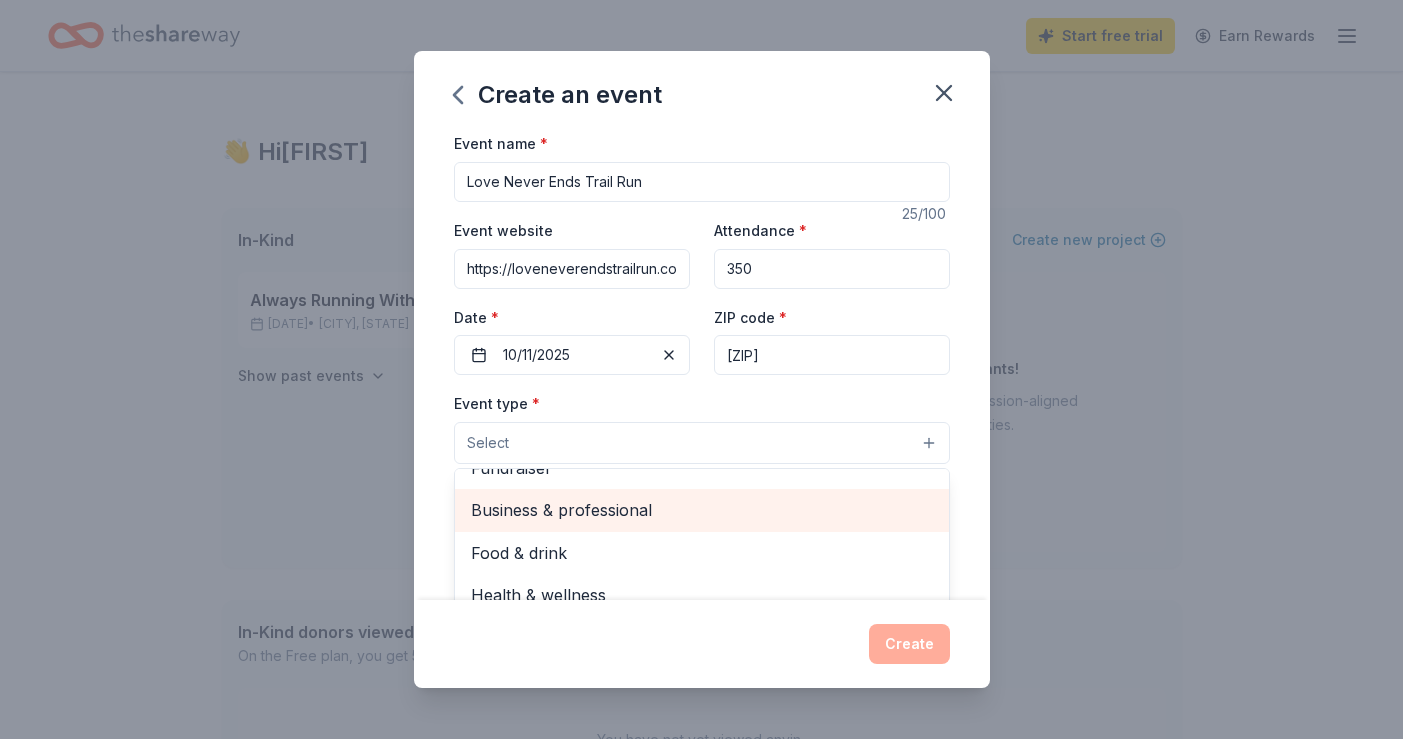 scroll, scrollTop: 67, scrollLeft: 0, axis: vertical 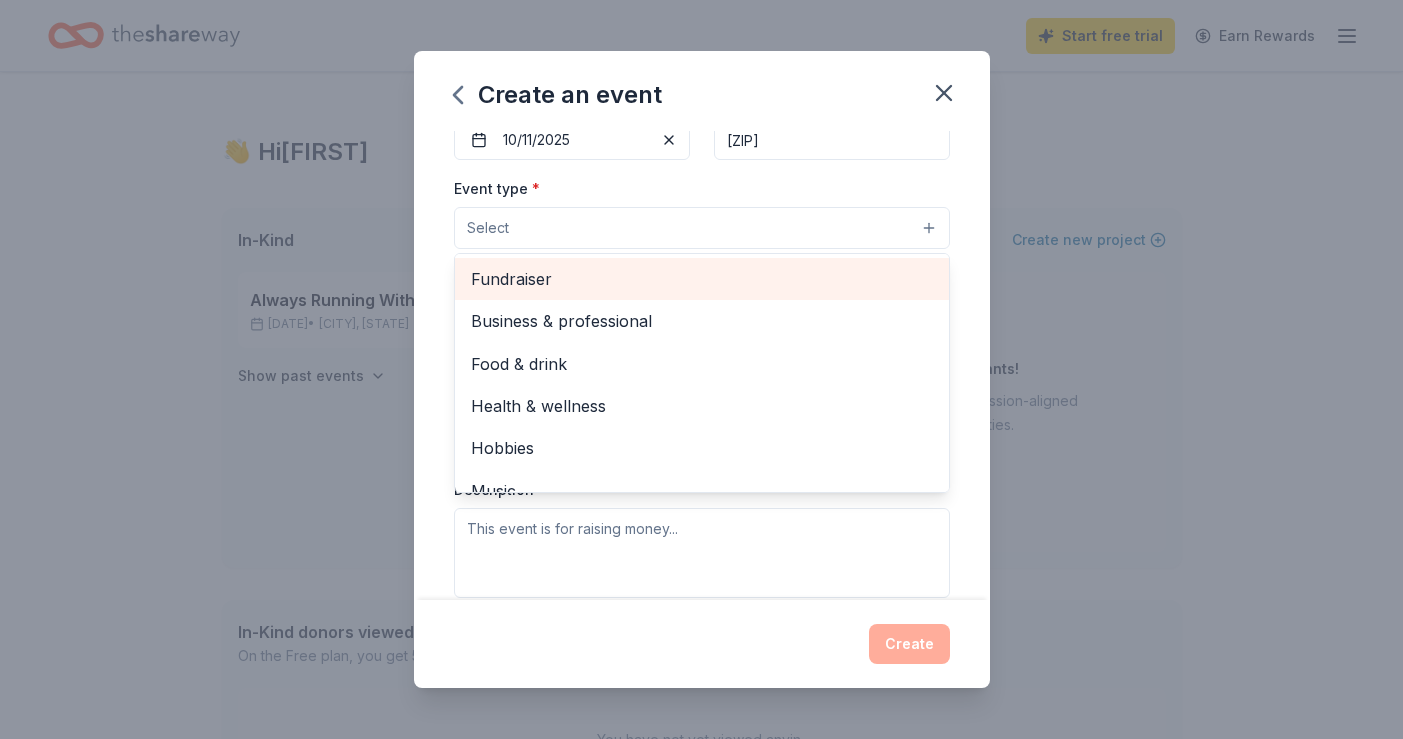 click on "Fundraiser" at bounding box center [702, 279] 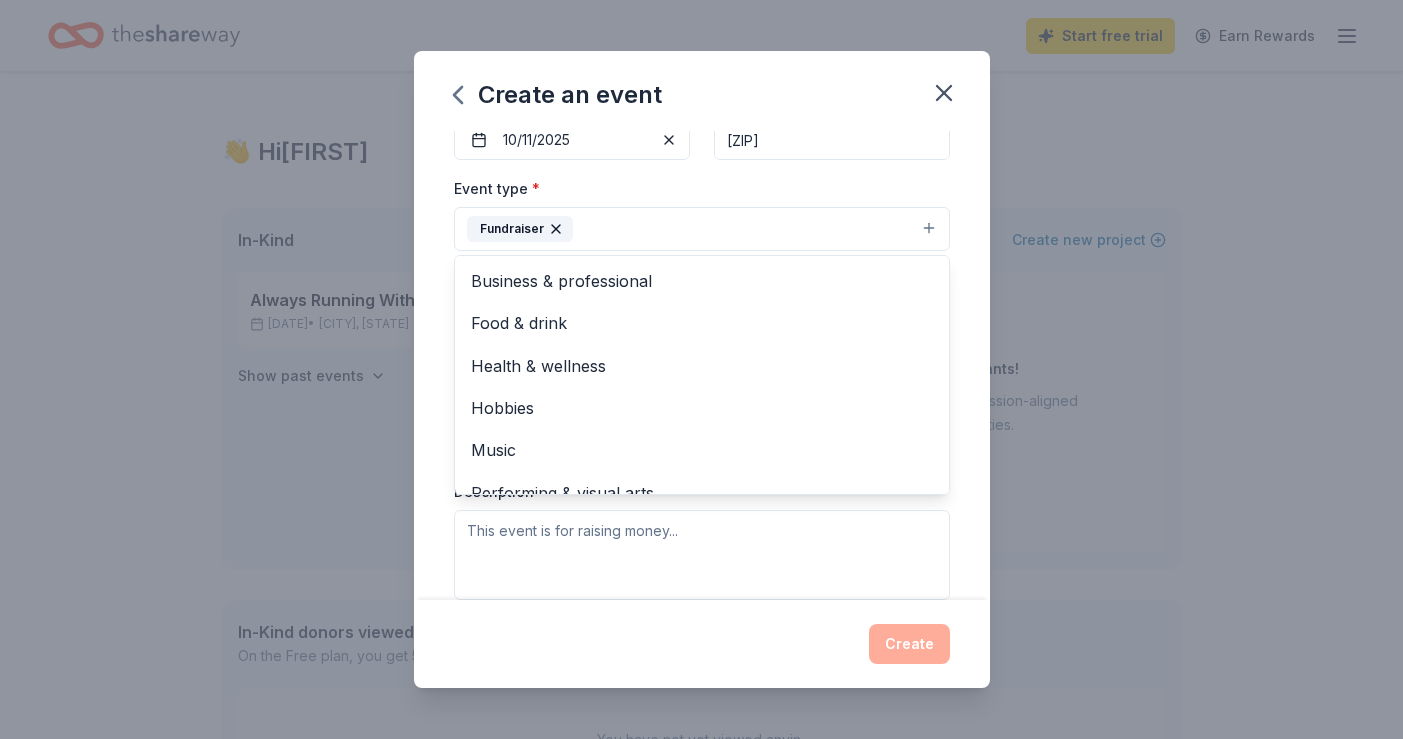 click on "Event name * Love Never Ends Trail Run 25 /100 Event website https://loveneverendstrailrun.com/4th-annual-lne-trail-run Attendance * 350 Date * 10/11/2025 ZIP code * 74525 Event type * Fundraiser Business & professional Food & drink Health & wellness Hobbies Music Performing & visual arts Demographic Select We use this information to help brands find events with their target demographic to sponsor their products. Mailing address Apt/unit Description What are you looking for? * Auction & raffle Meals Snacks Desserts Alcohol Beverages Send me reminders Email me reminders of donor application deadlines Recurring event" at bounding box center [702, 365] 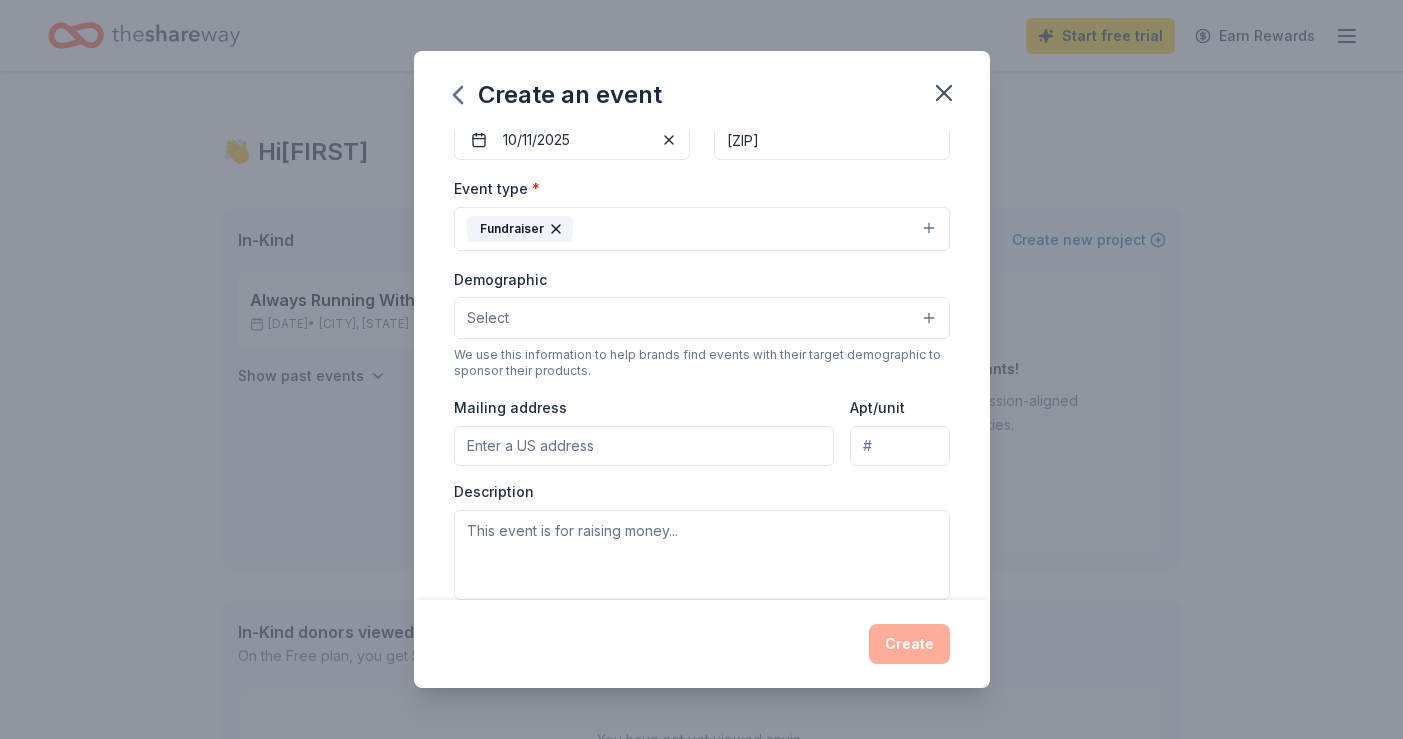 click on "Fundraiser" at bounding box center (702, 229) 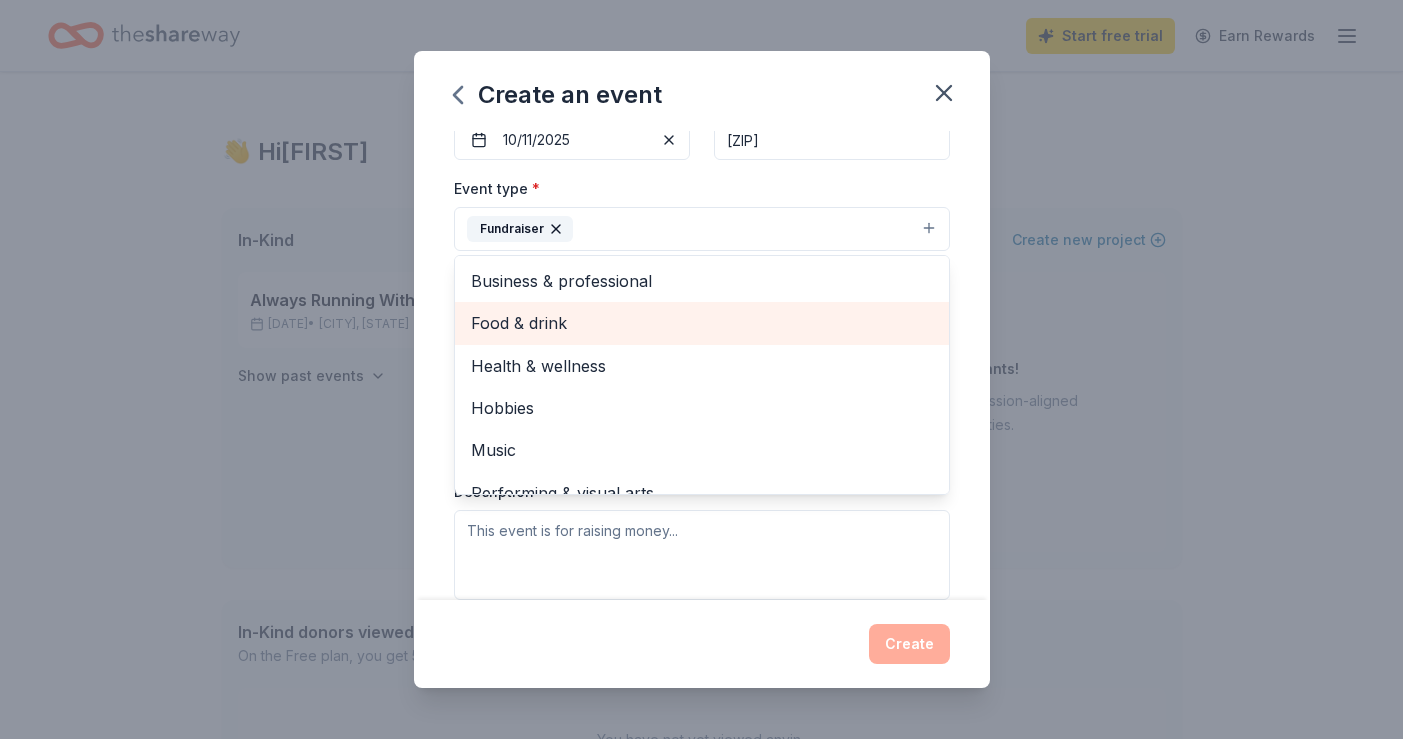 scroll, scrollTop: 24, scrollLeft: 0, axis: vertical 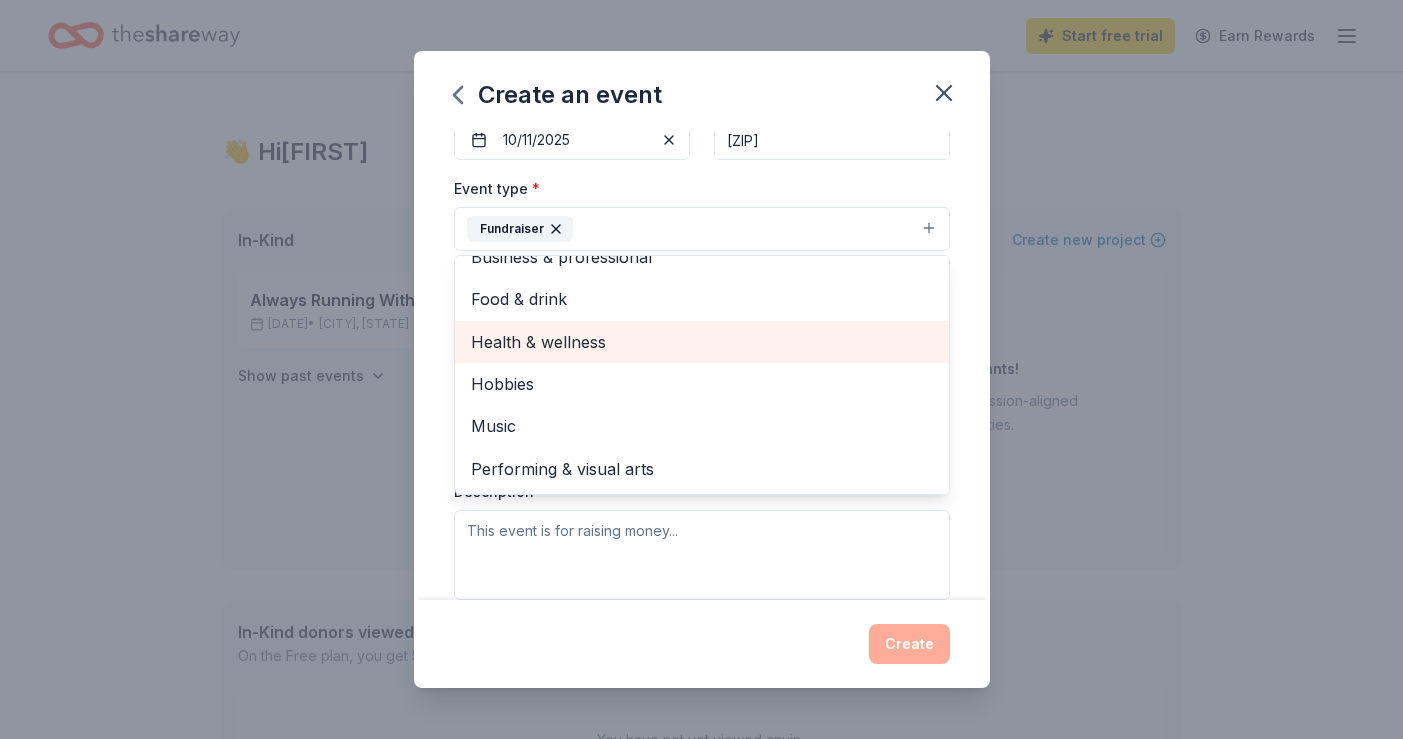 click on "Health & wellness" at bounding box center (702, 342) 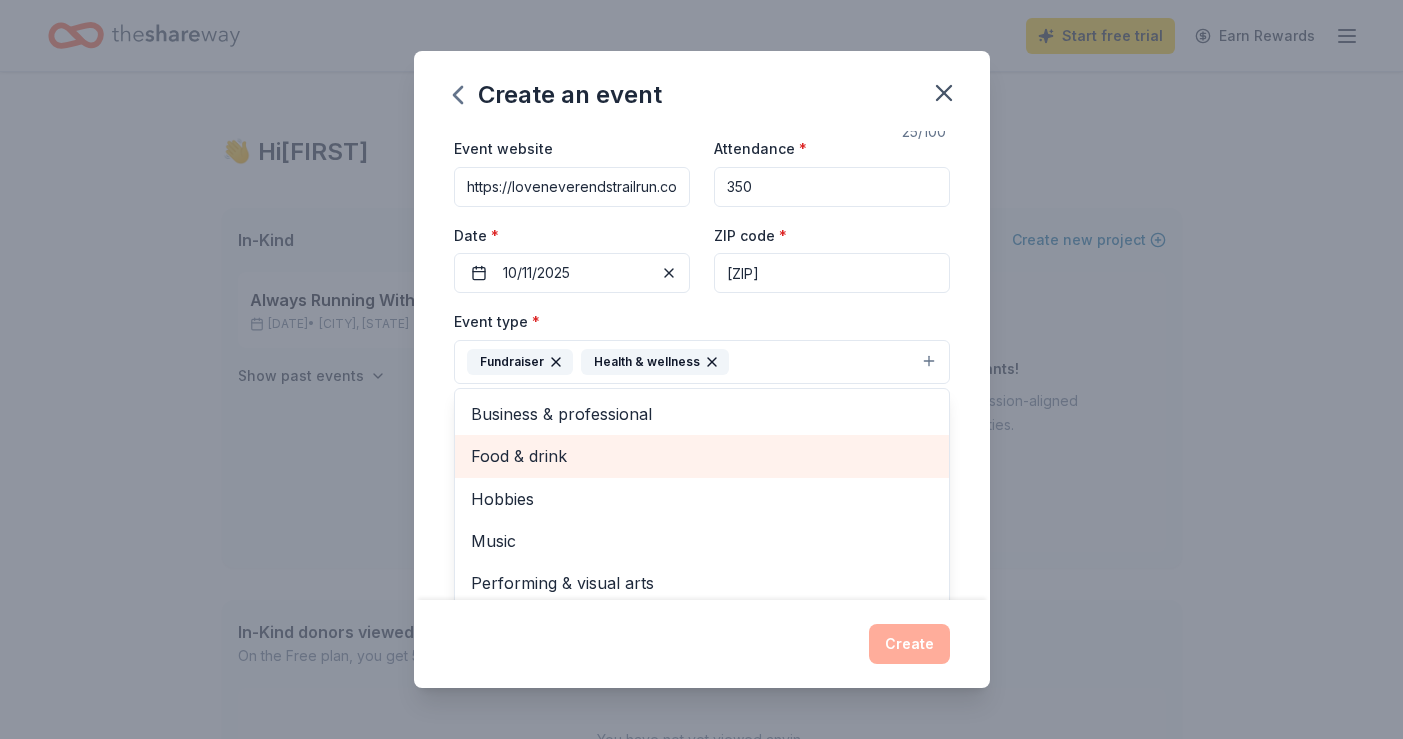 scroll, scrollTop: 0, scrollLeft: 0, axis: both 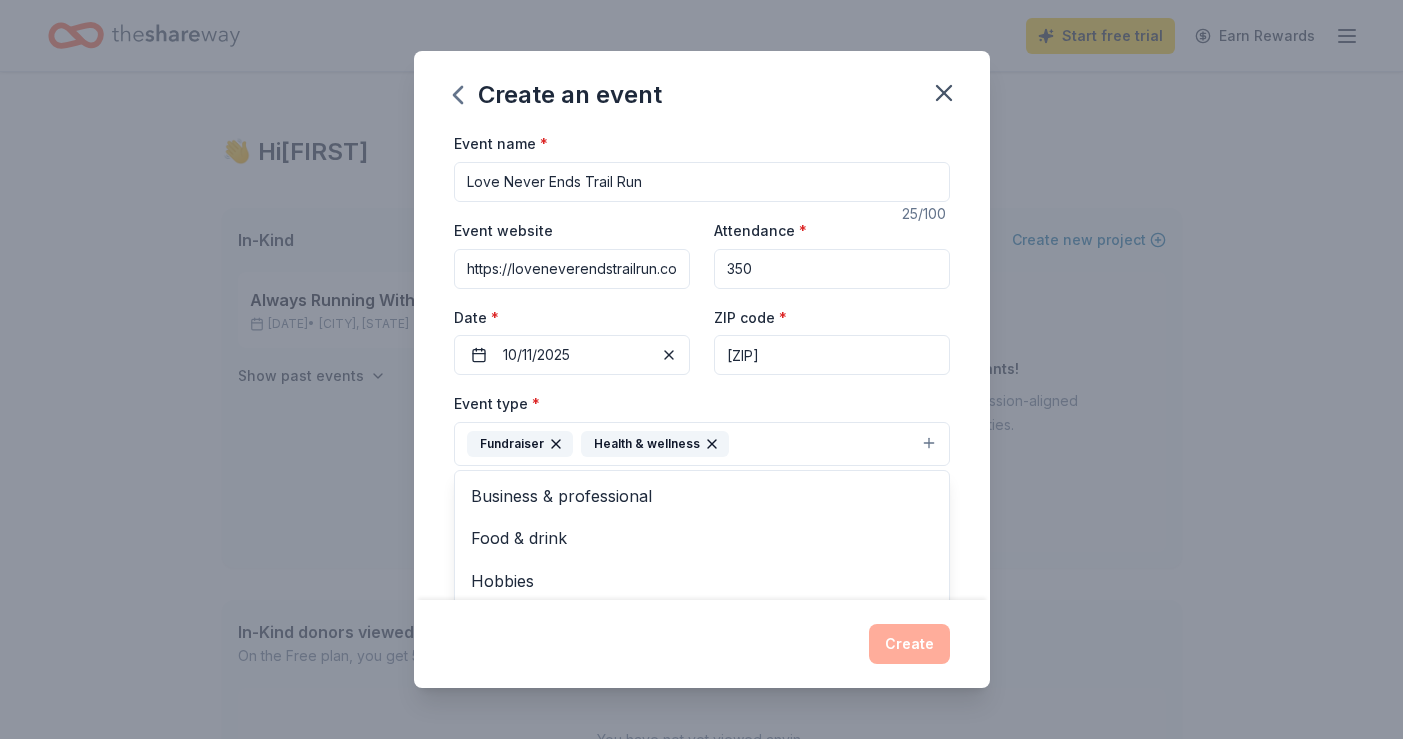 click on "Event name * Love Never Ends Trail Run 25 /100 Event website https://loveneverendstrailrun.com/4th-annual-lne-trail-run Attendance * 350 Date * 10/11/2025 ZIP code * 74525 Event type * Fundraiser Health & wellness Business & professional Food & drink Hobbies Music Performing & visual arts Demographic Select We use this information to help brands find events with their target demographic to sponsor their products. Mailing address Apt/unit Description What are you looking for? * Auction & raffle Meals Snacks Desserts Alcohol Beverages Send me reminders Email me reminders of donor application deadlines Recurring event" at bounding box center (702, 365) 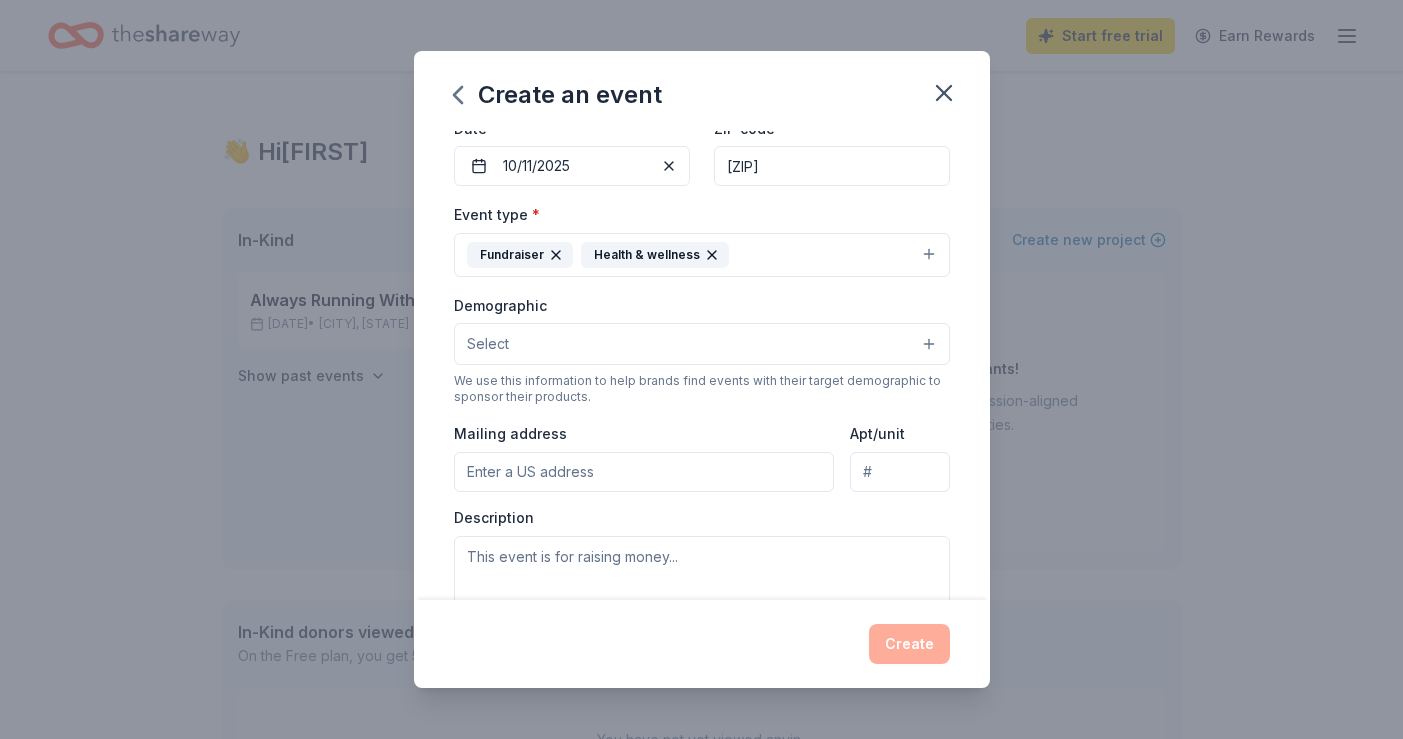 scroll, scrollTop: 196, scrollLeft: 0, axis: vertical 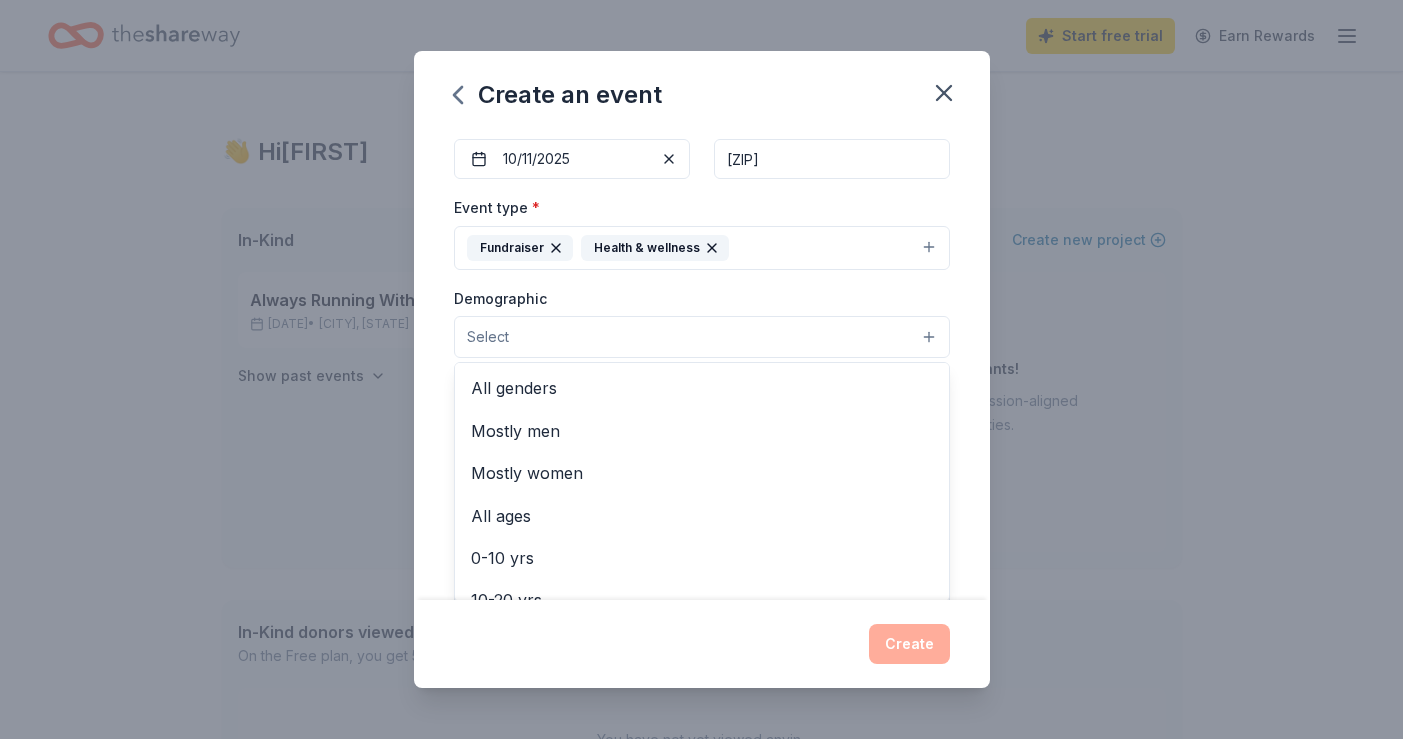click on "Select" at bounding box center [702, 337] 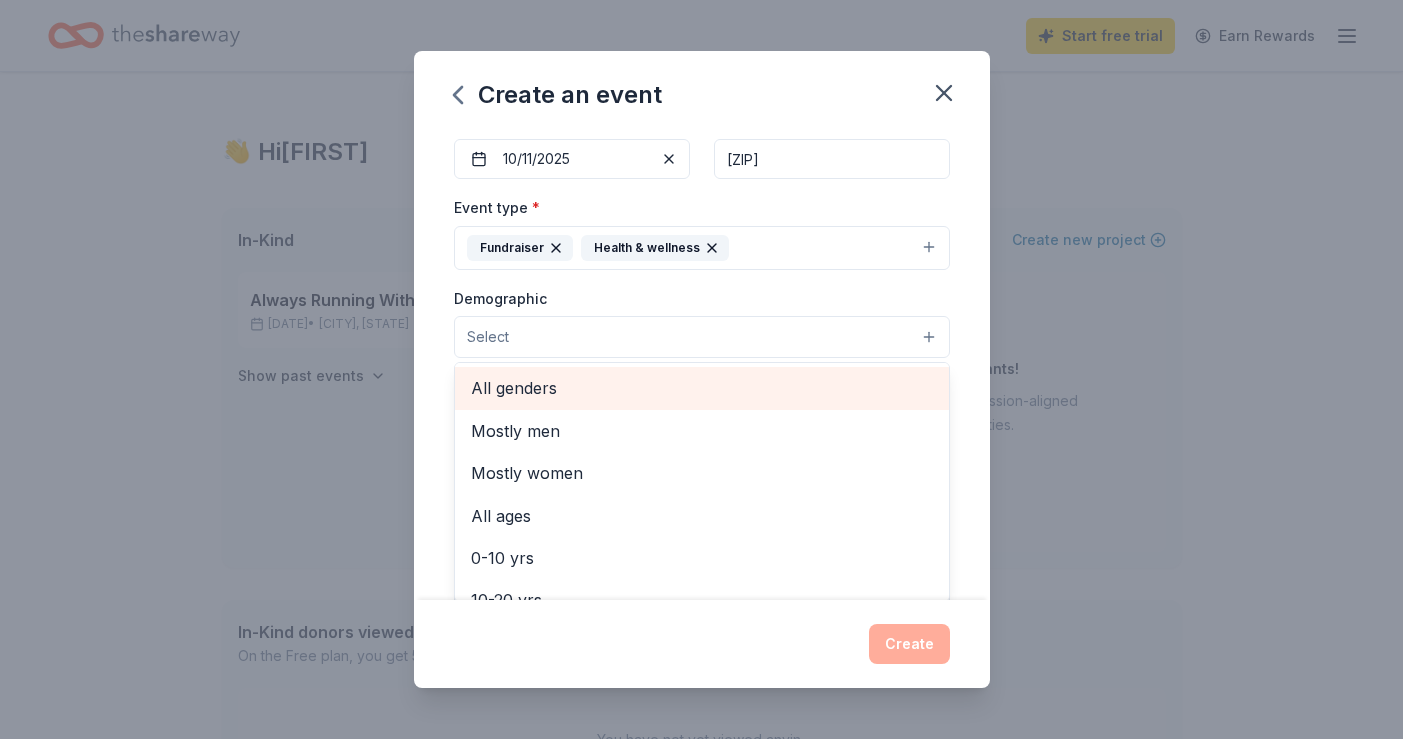 click on "All genders" at bounding box center [702, 388] 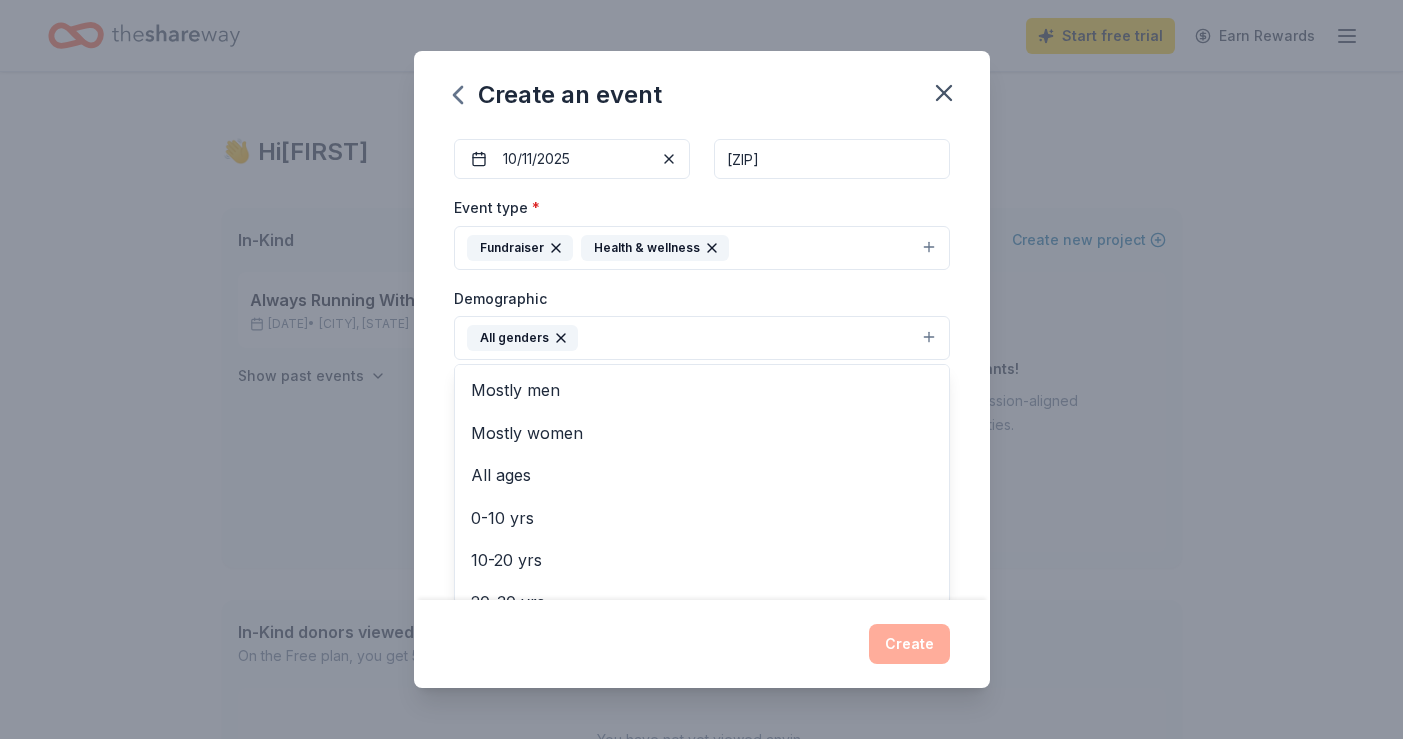 click on "Event name * Love Never Ends Trail Run 25 /100 Event website https://loveneverendstrailrun.com/4th-annual-lne-trail-run Attendance * 350 Date * 10/11/2025 ZIP code * 74525 Event type * Fundraiser Health & wellness Demographic All genders Mostly men Mostly women All ages 0-10 yrs 10-20 yrs 20-30 yrs 30-40 yrs 40-50 yrs 50-60 yrs 60-70 yrs 70-80 yrs 80+ yrs We use this information to help brands find events with their target demographic to sponsor their products. Mailing address Apt/unit Description What are you looking for? * Auction & raffle Meals Snacks Desserts Alcohol Beverages Send me reminders Email me reminders of donor application deadlines Recurring event" at bounding box center (702, 365) 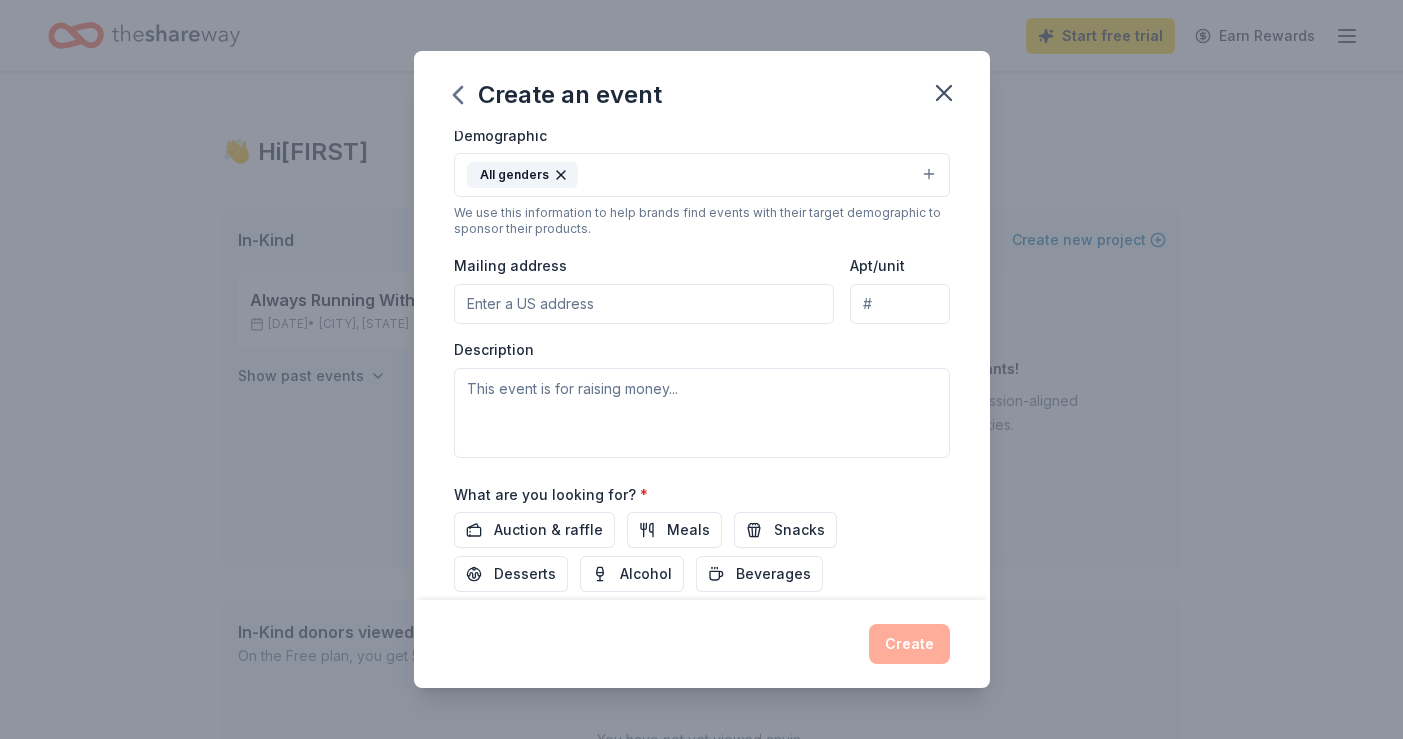 scroll, scrollTop: 366, scrollLeft: 0, axis: vertical 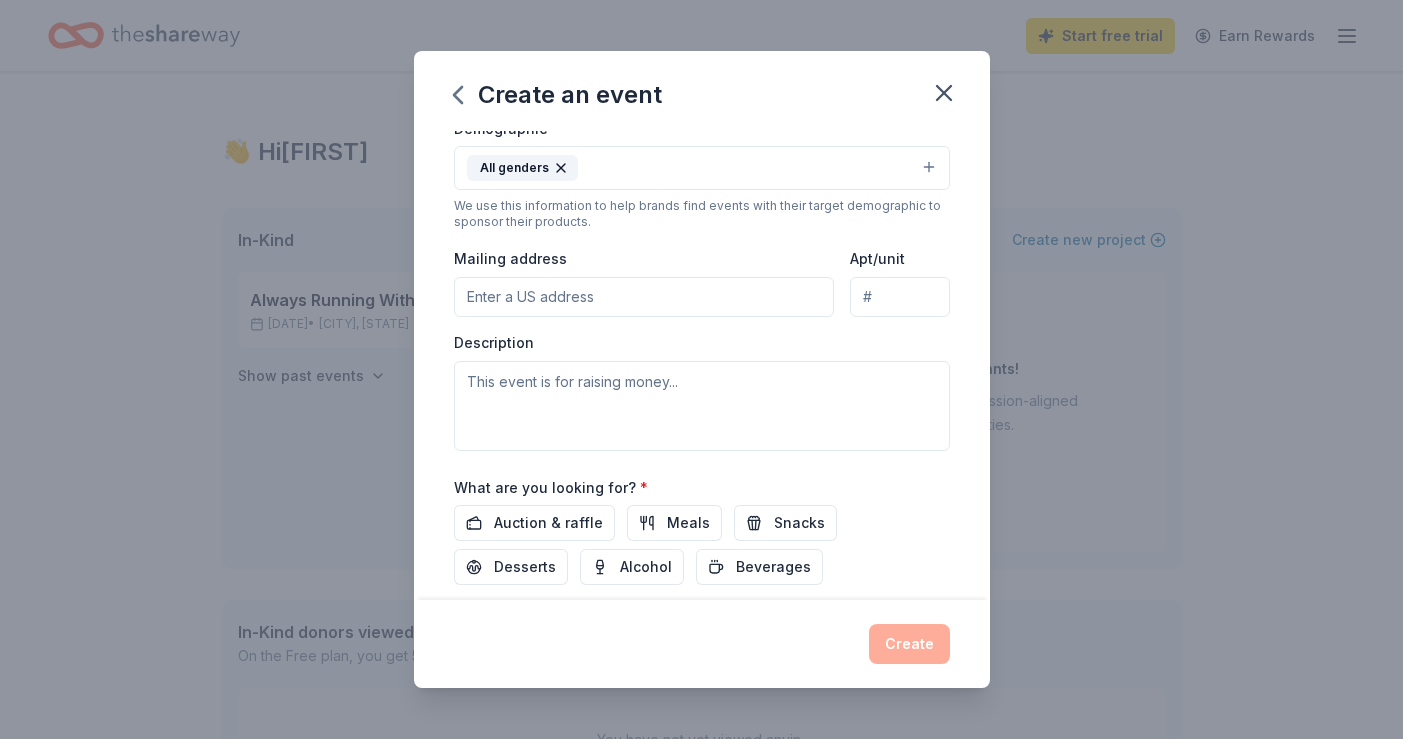 click on "Mailing address" at bounding box center [644, 297] 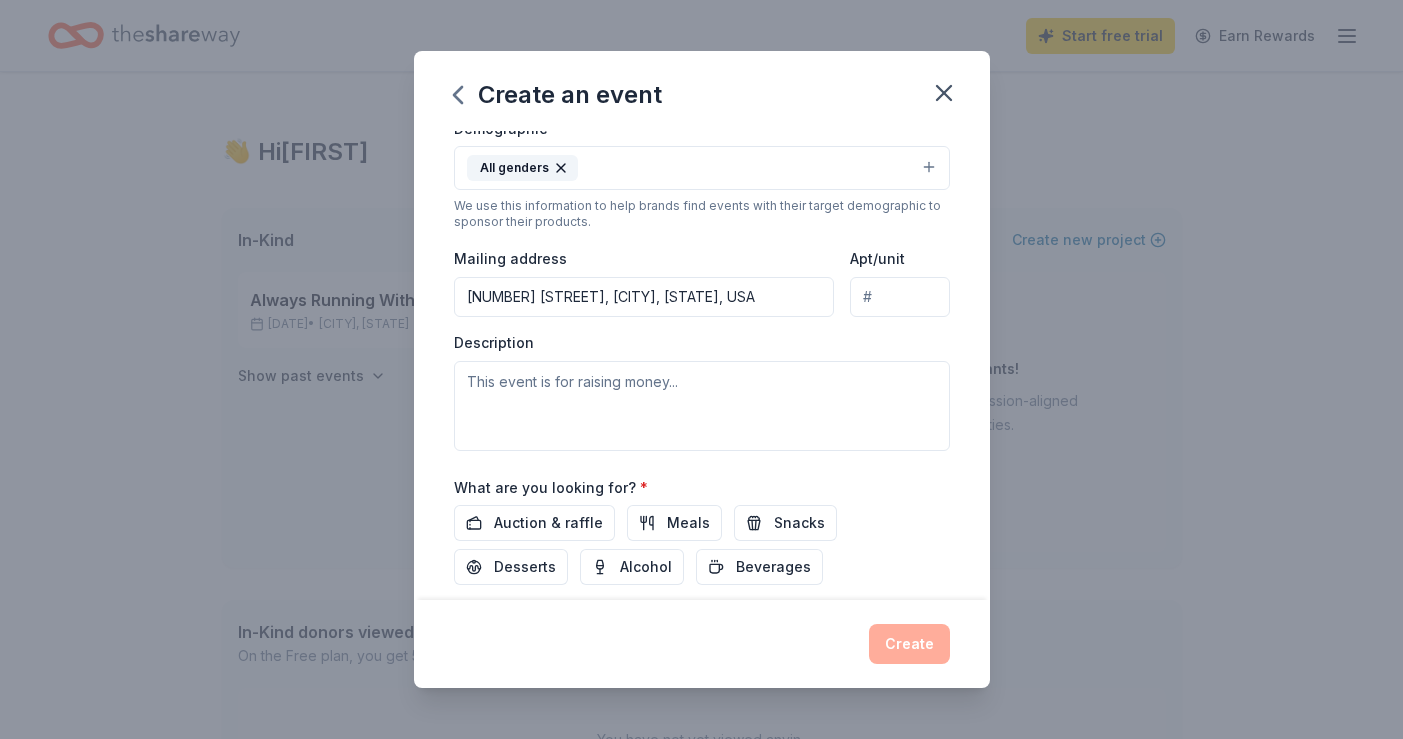type on "402 Willow Creek Circle, Allen, TX, 75002" 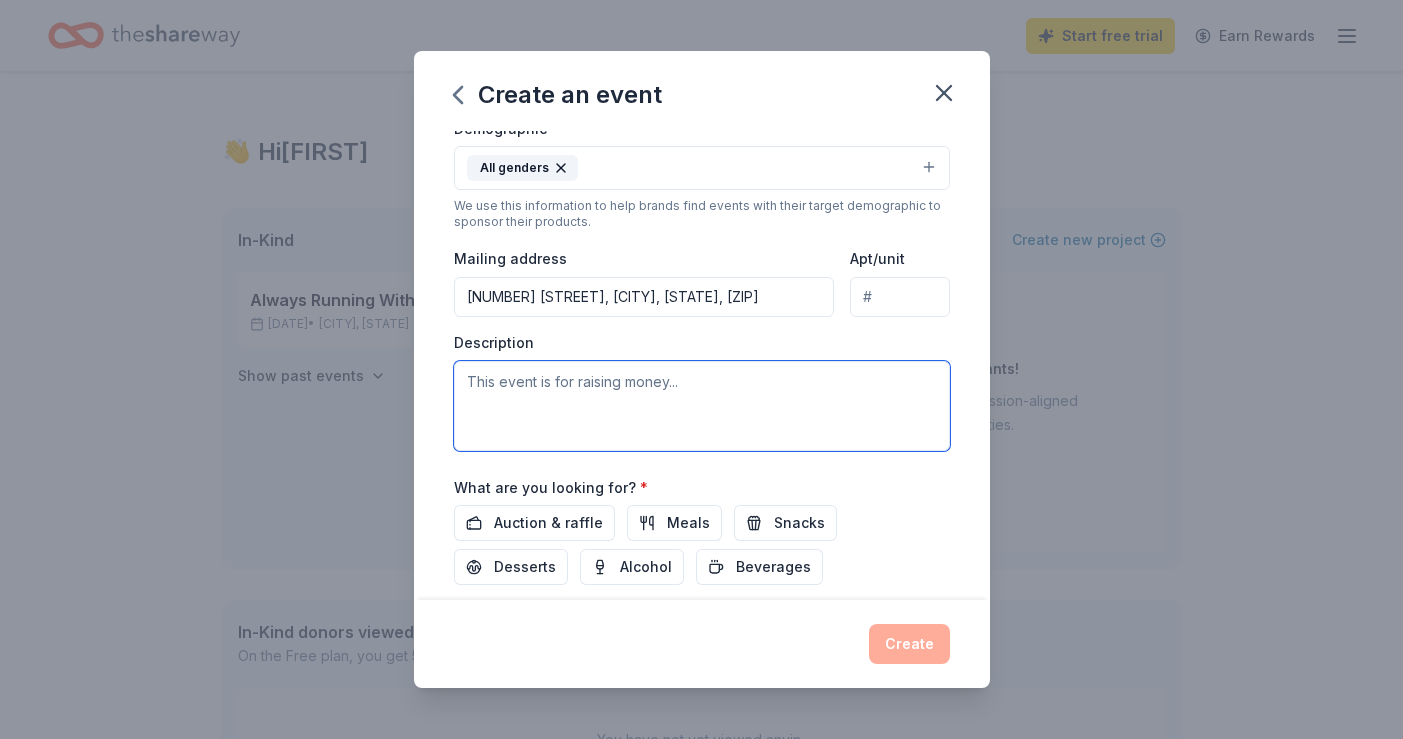 click at bounding box center (702, 406) 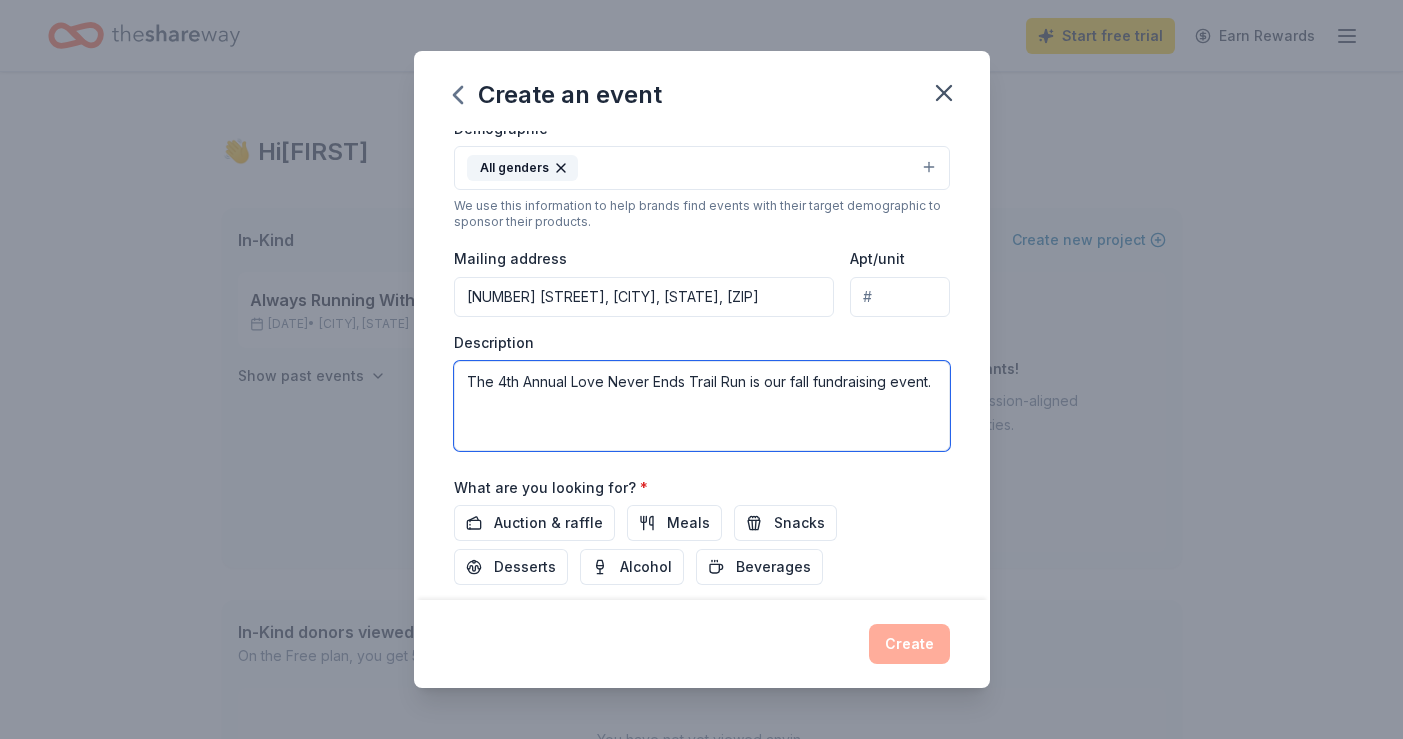 paste on "Join us for a weekend of outdoor adventure and community spirit at the YL Ranch in Atoka, OK. Home of Reba McEntire!
For all my Texas folks, the drive is so easy and pretty. Straight up Hwy 75, a left turn and a right and you are there.
This privately owned 1,000 acre ranch is filled with old growth trees, lakes, and wildlife. The sunrises and sunsets are stunning. You don't want to miss out on this gem.
You will get a mix of wooded and exposed trails, jeep trails, single track, and flat w/ a few rolling hills. Around 460 ft gain per 10 mile loop.
The half marathon will do the 5k loop and the 10 mile loop.
The 50k will do the 10 mile loop 3 times.
The 50 miler will do the 10 mile loop 5 times.
There will be 3 aid stations on course." 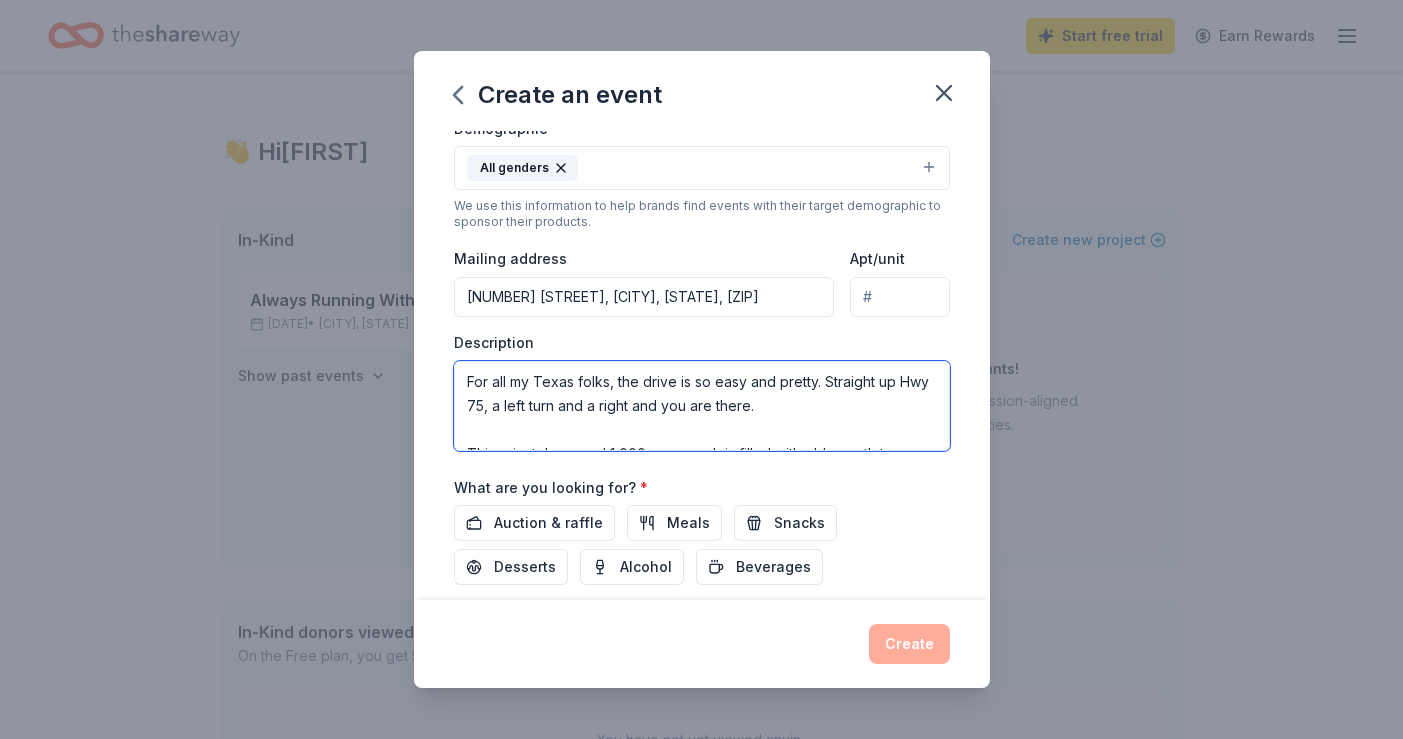 scroll, scrollTop: 0, scrollLeft: 0, axis: both 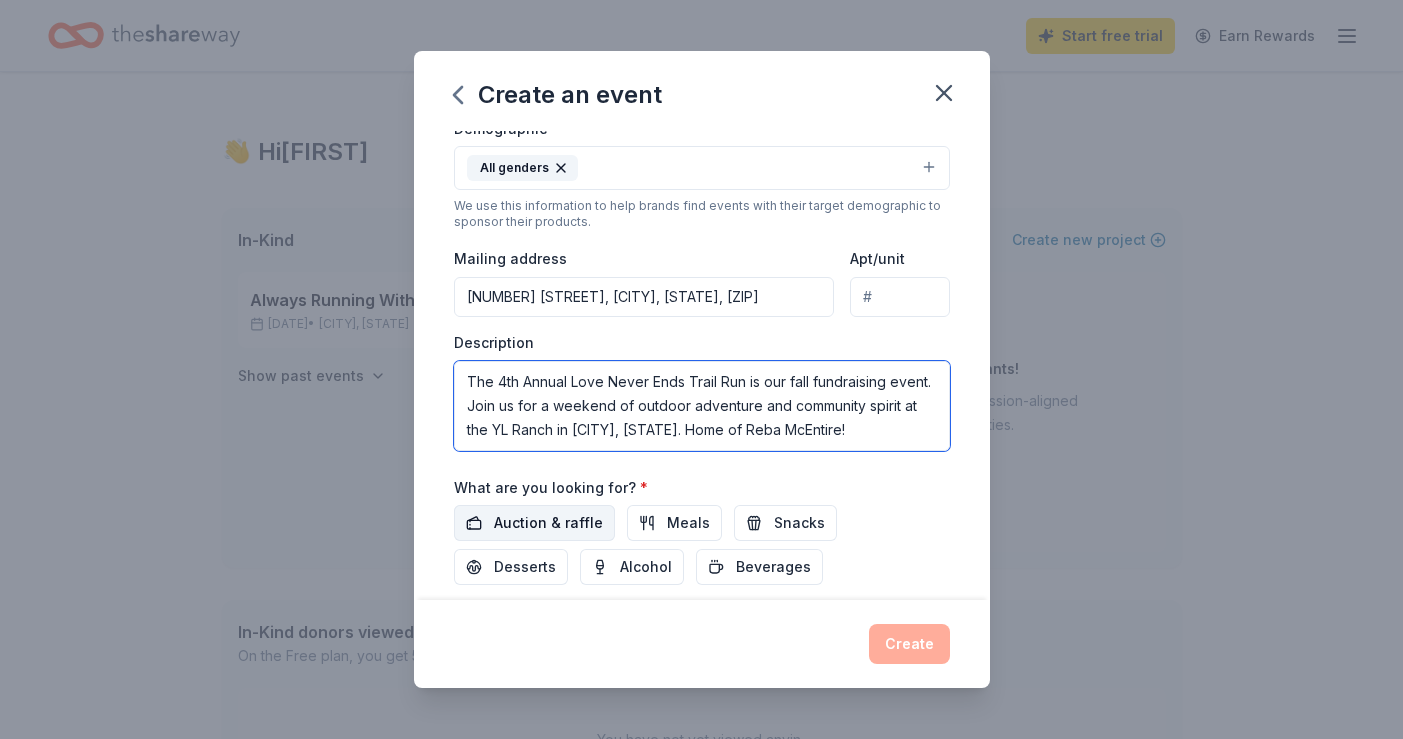 type on "The 4th Annual Love Never Ends Trail Run is our fall fundraising event.  Join us for a weekend of outdoor adventure and community spirit at the YL Ranch in Atoka, OK. Home of Reba McEntire!
For all my Texas folks, the drive is so easy and pretty. Straight up Hwy 75, a left turn and a right and you are there.
This privately owned 1,000 acre ranch is filled with old growth trees, lakes, and wildlife. The sunrises and sunsets are stunning. You don't want to miss out on this gem.
You will get a mix of wooded and exposed trails, jeep trails, single track, and flat w/ a few rolling hills. Around 460 ft gain per 10 mile loop.
The half marathon will do the 5k loop and the 10 mile loop.
The 50k will do the 10 mile loop 3 times.
The 50 miler will do the 10 mile loop 5 times.
There will be 3 aid stations on course." 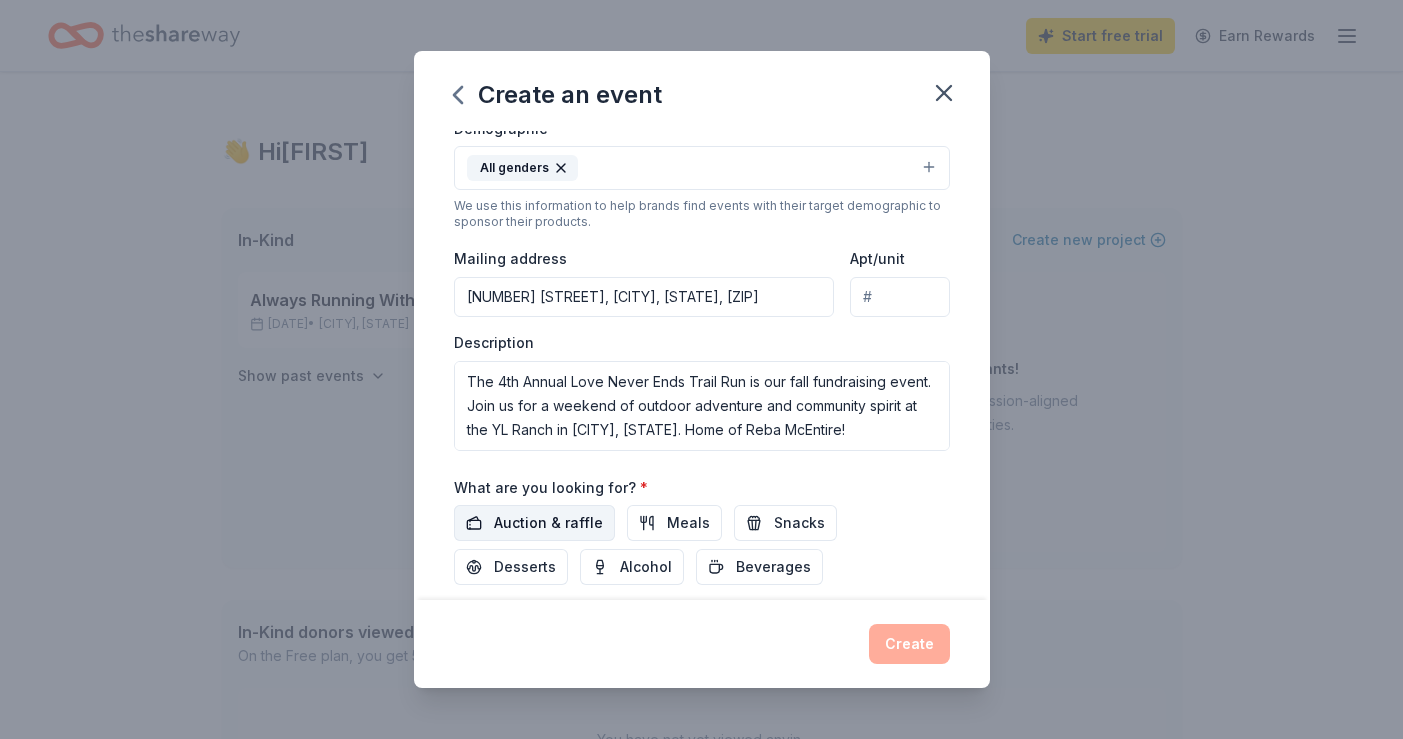 click on "Auction & raffle" at bounding box center [548, 523] 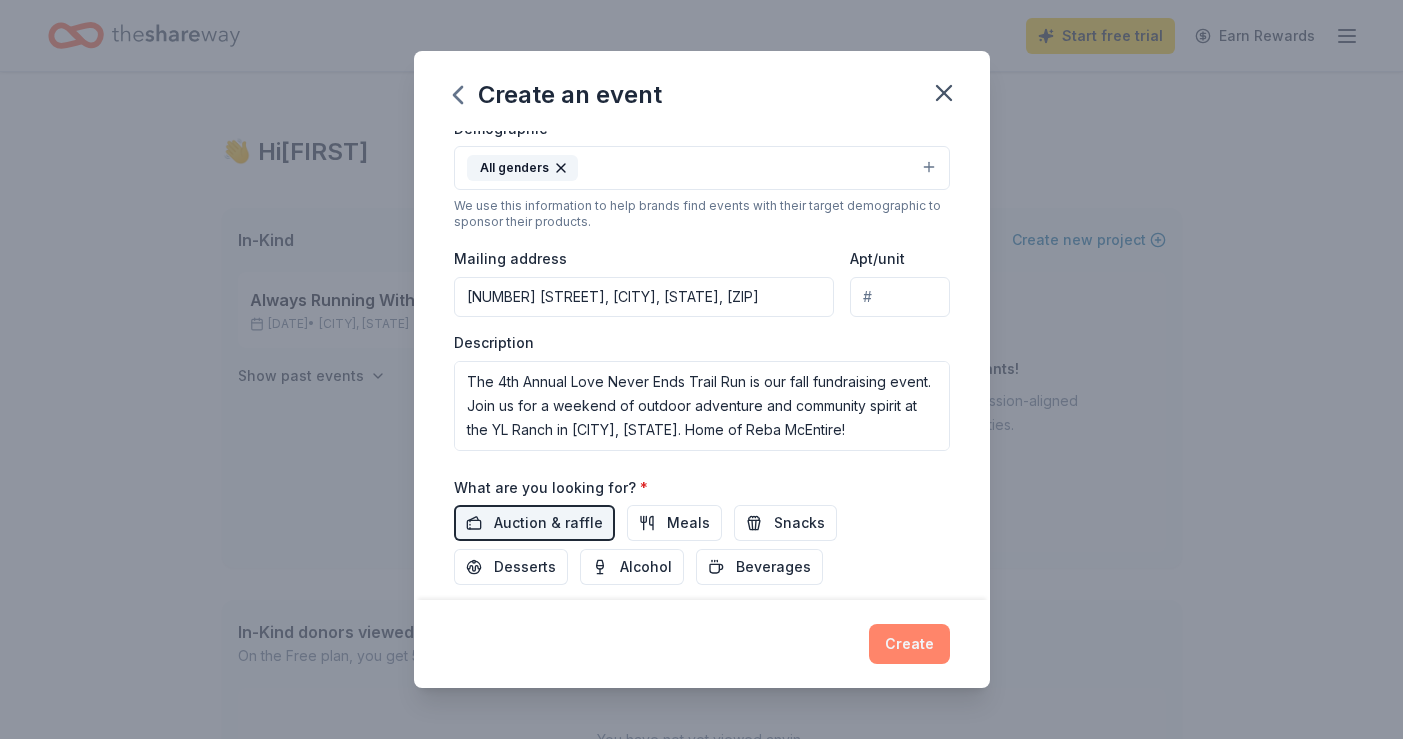 click on "Create" at bounding box center [909, 644] 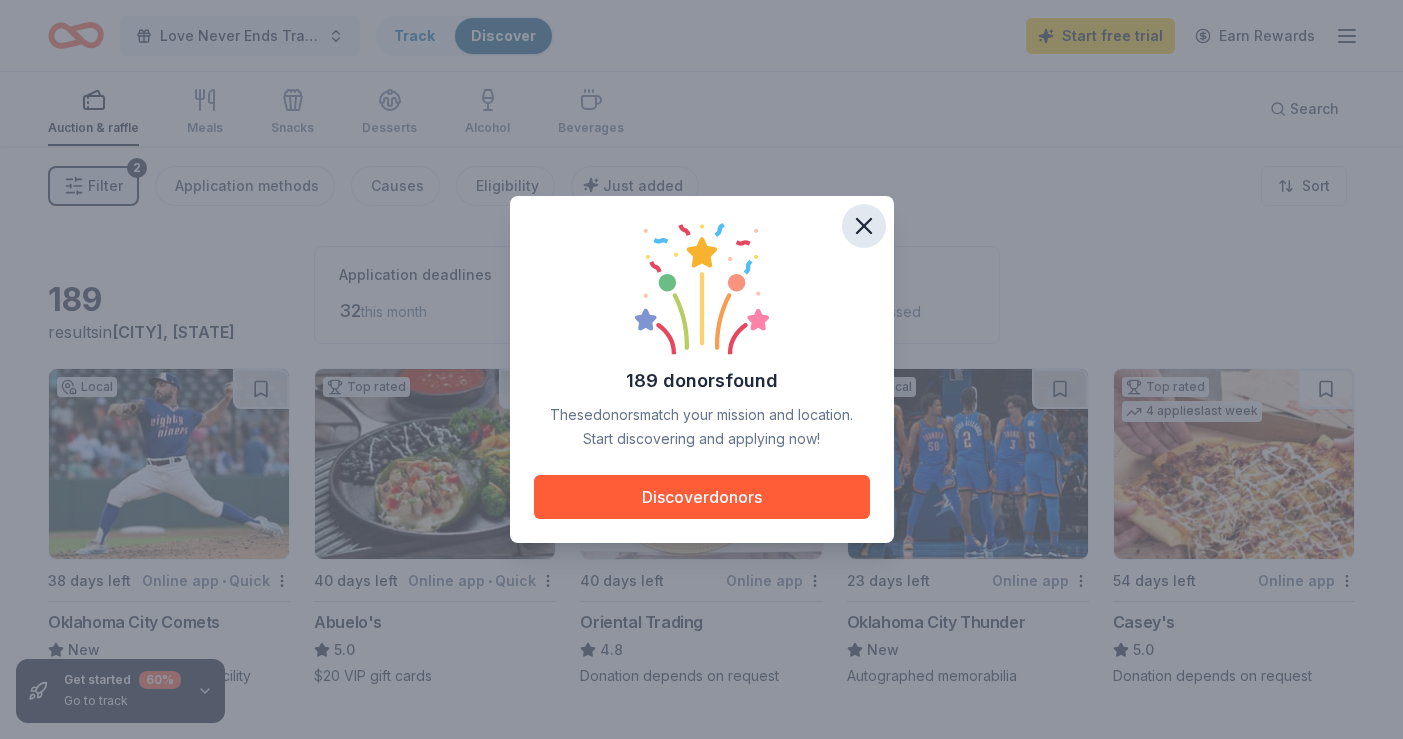 click 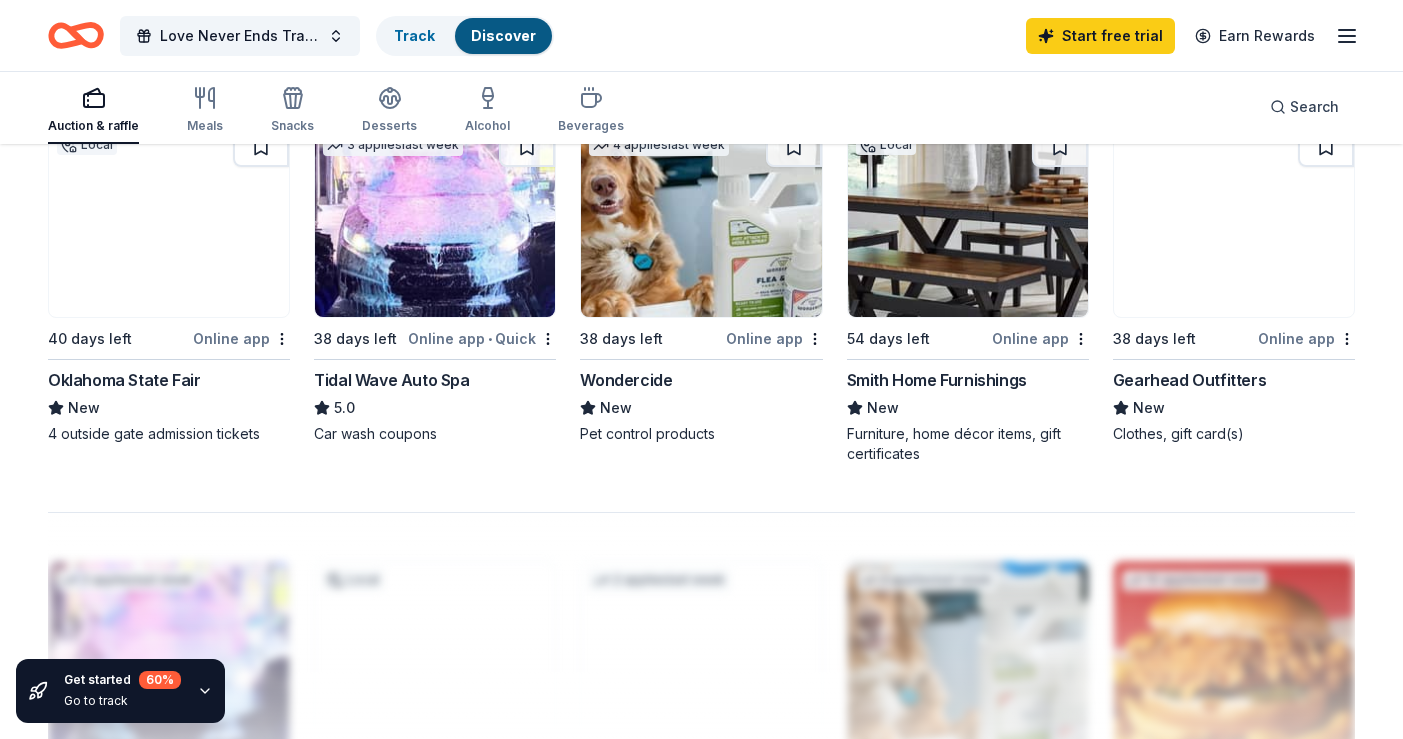 scroll, scrollTop: 1402, scrollLeft: 0, axis: vertical 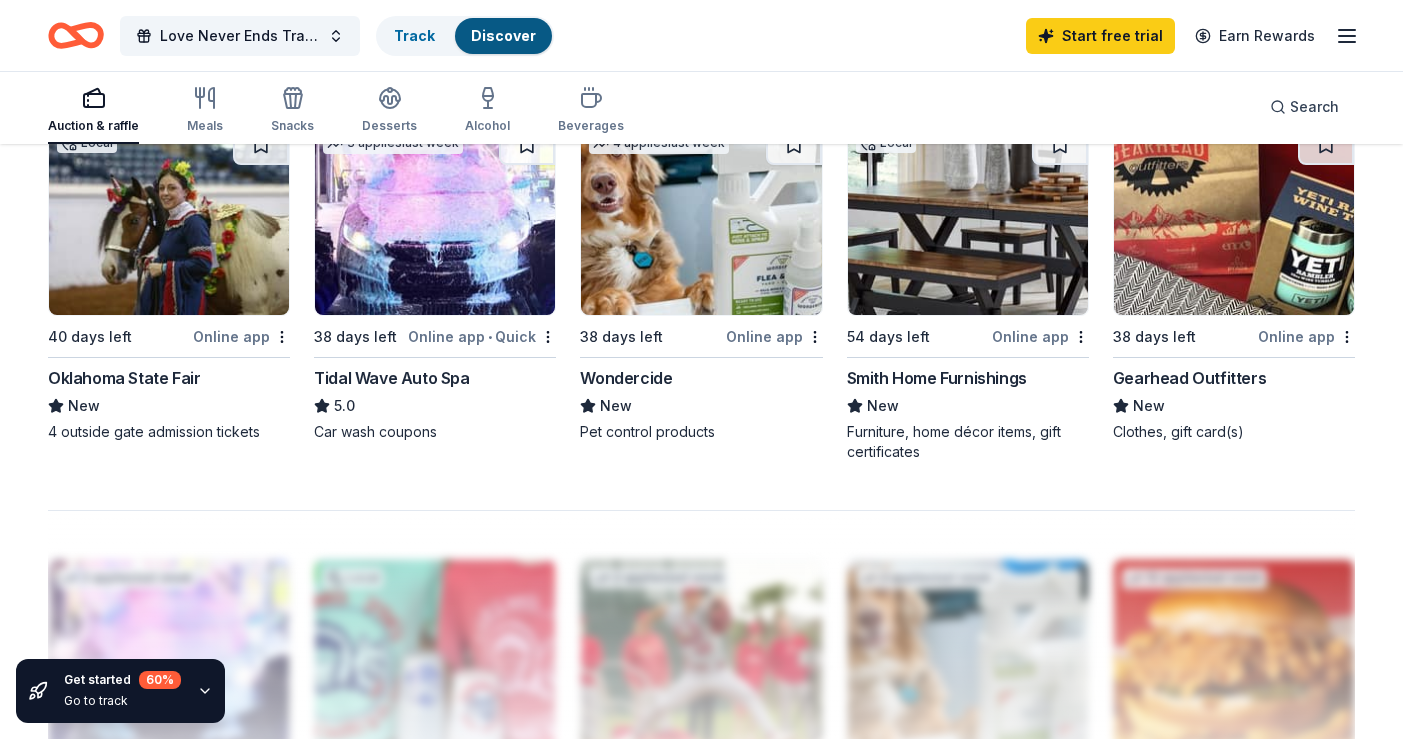click on "Gearhead Outfitters" at bounding box center (1189, 378) 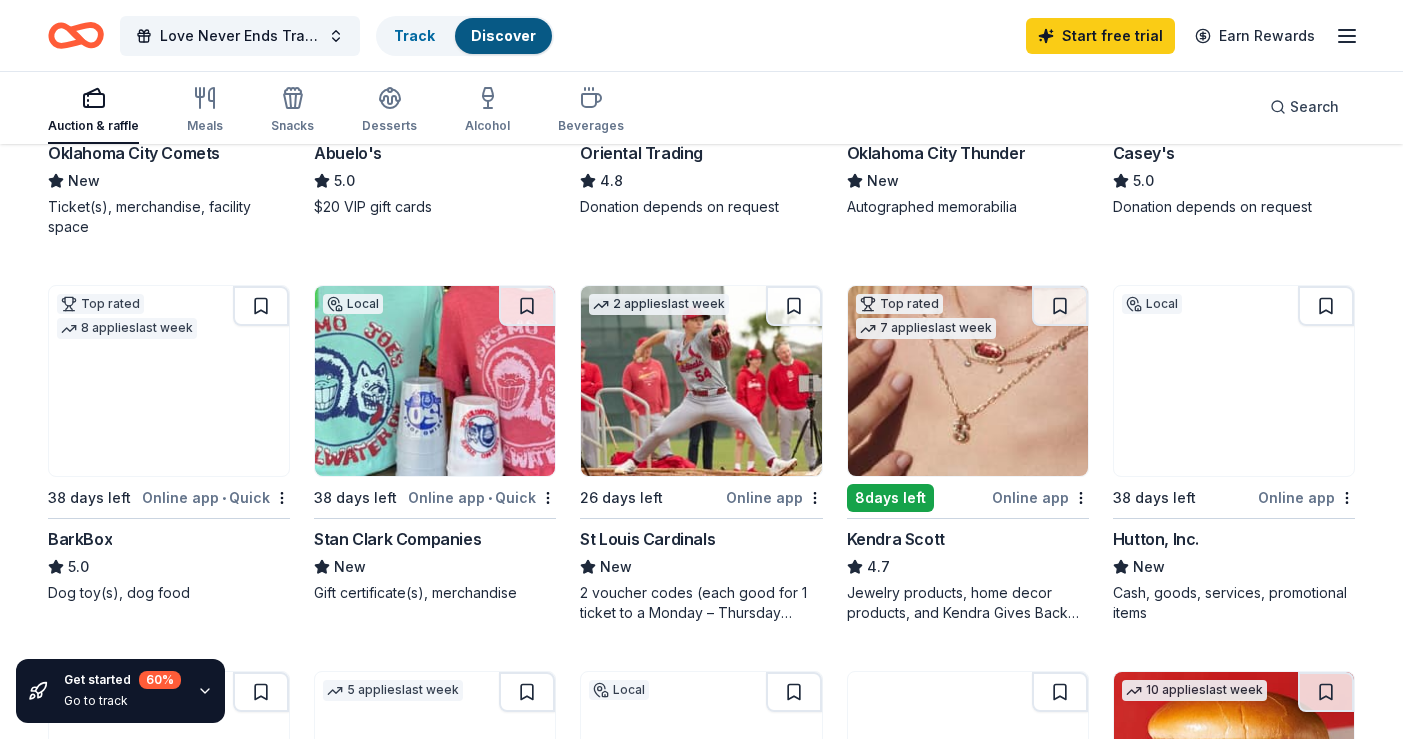 scroll, scrollTop: 476, scrollLeft: 0, axis: vertical 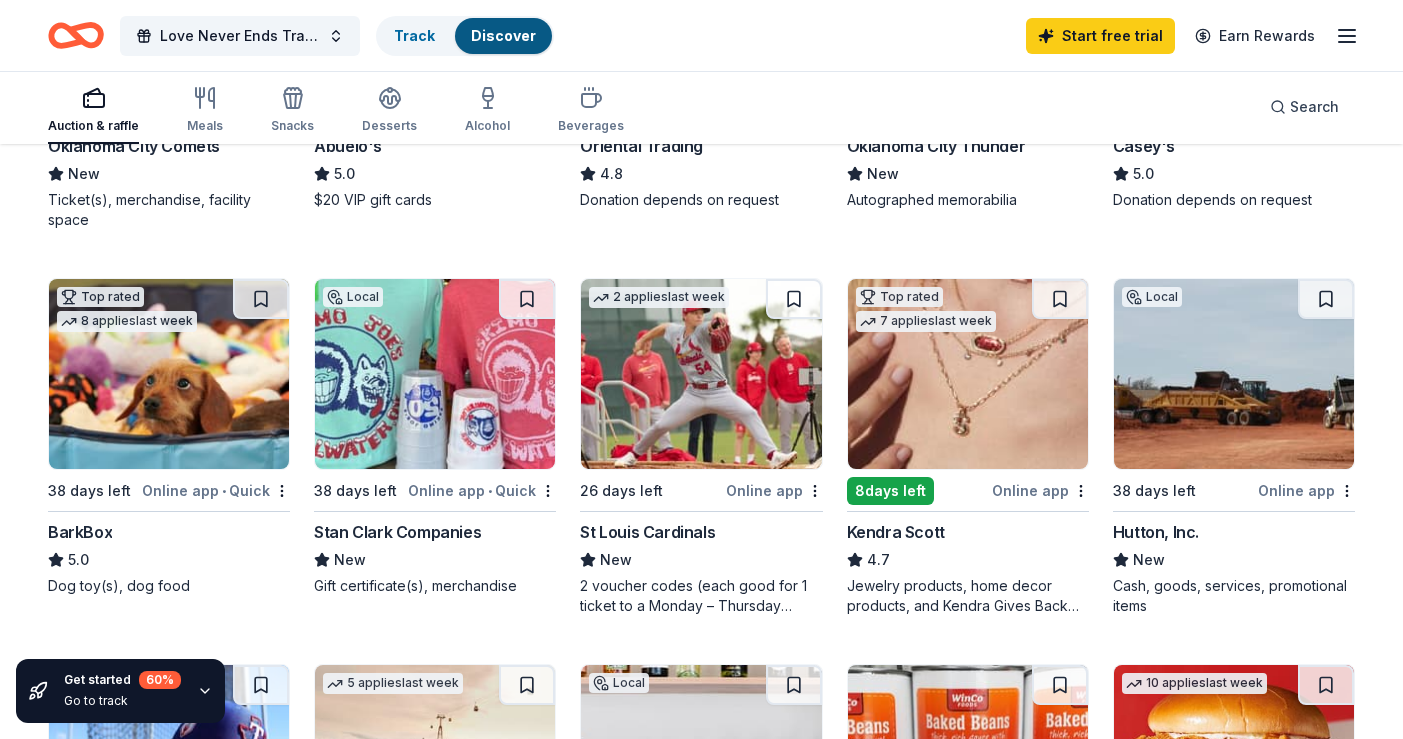 click at bounding box center (1234, 374) 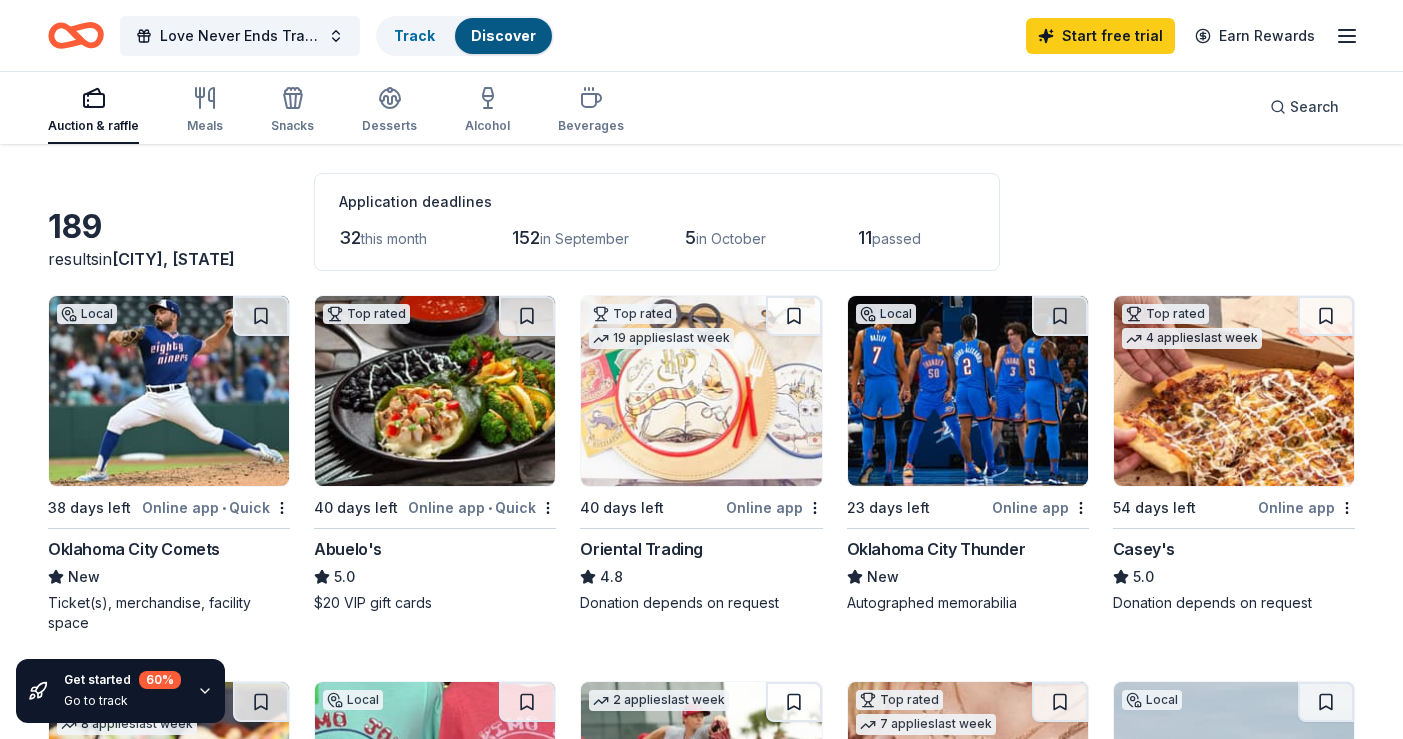 scroll, scrollTop: 74, scrollLeft: 0, axis: vertical 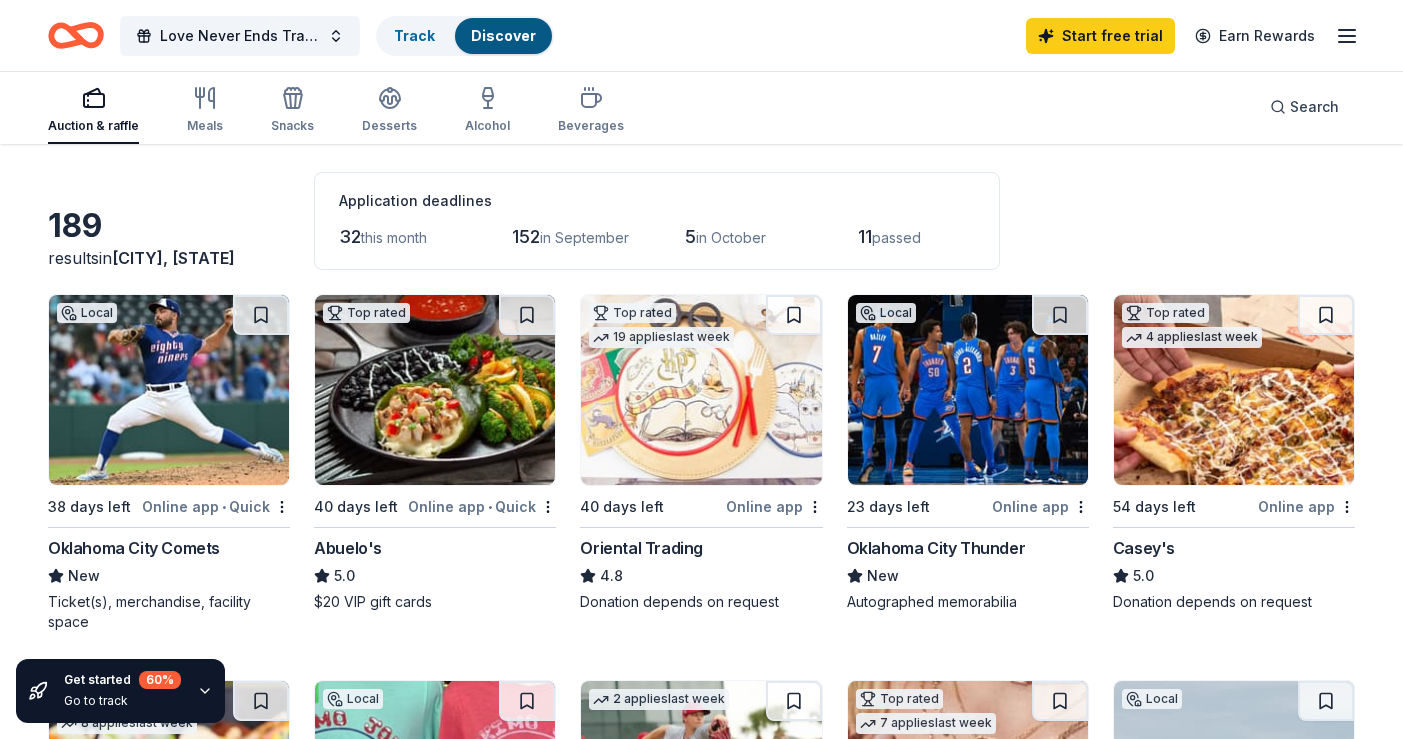 click on "Oklahoma City Comets" at bounding box center [134, 548] 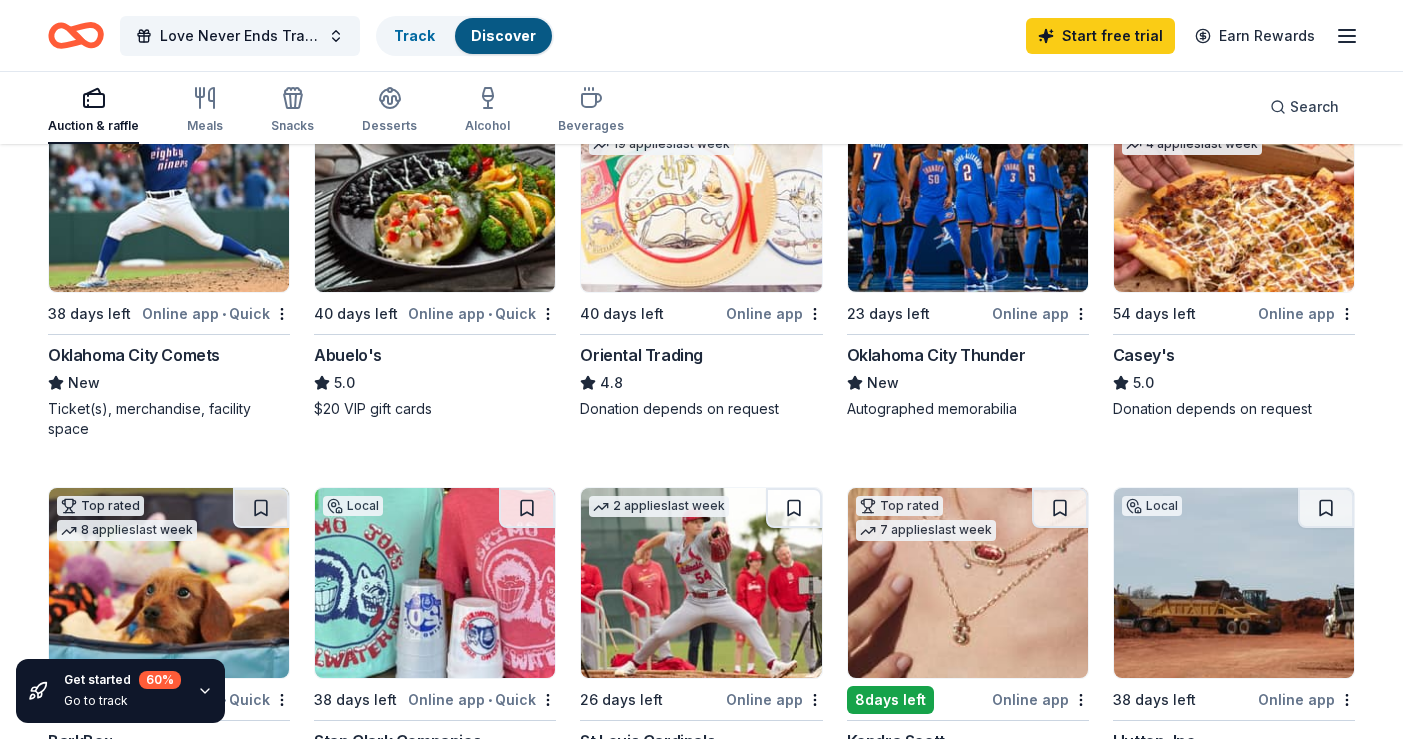 scroll, scrollTop: 268, scrollLeft: 0, axis: vertical 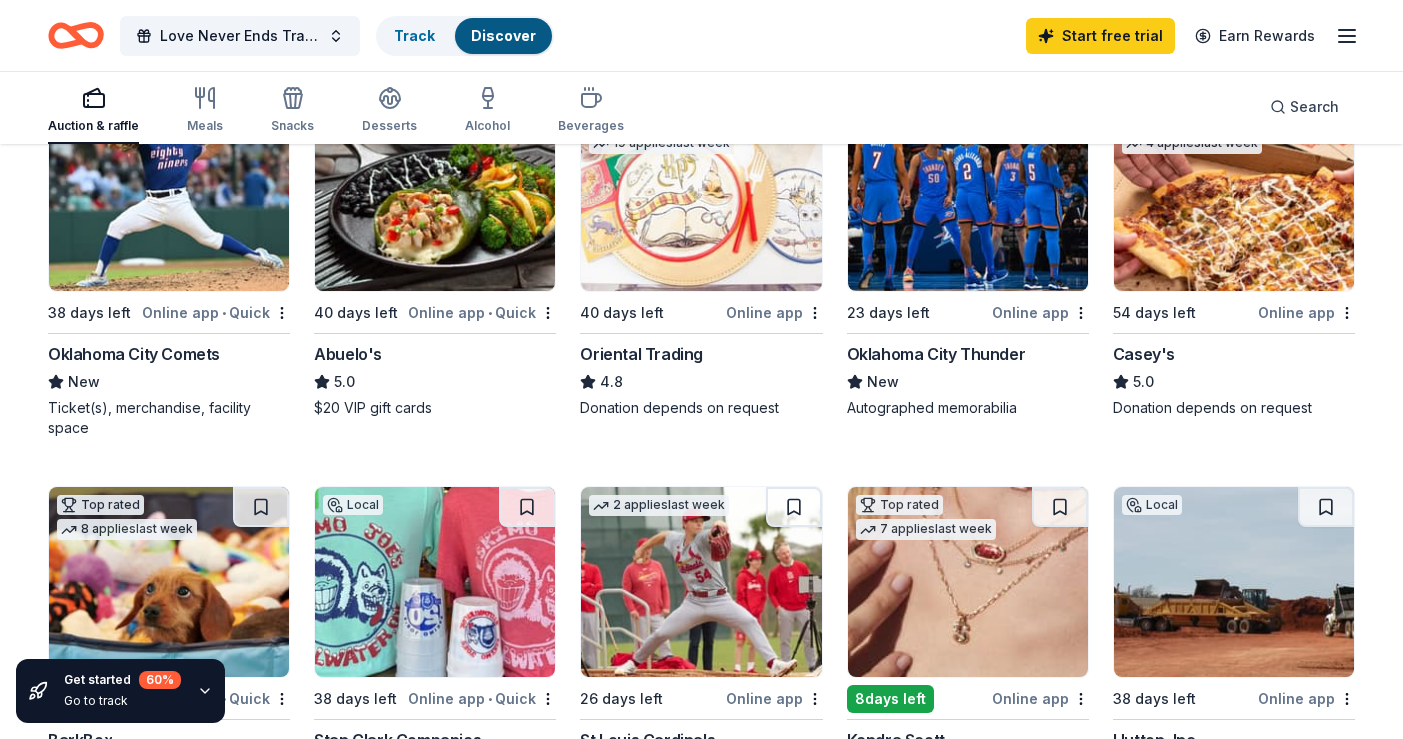 click at bounding box center (1234, 196) 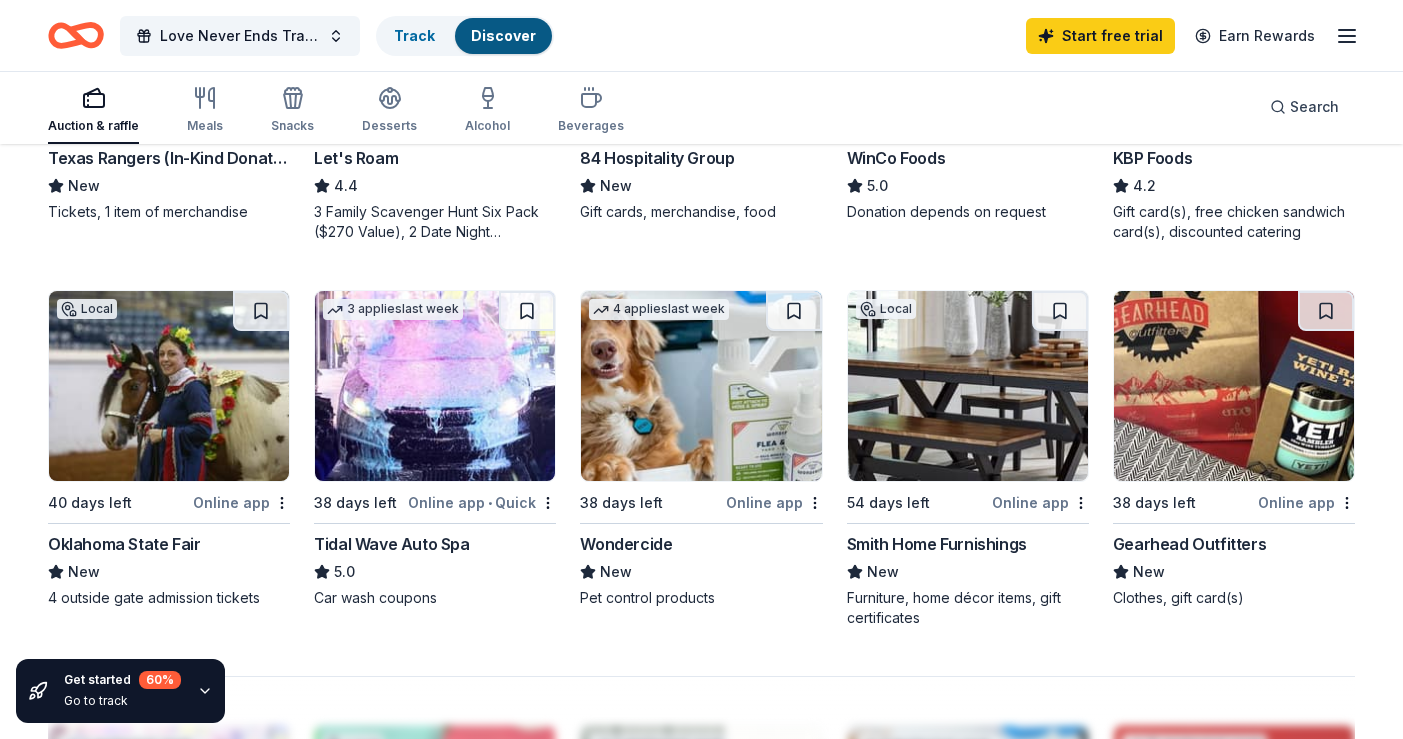 scroll, scrollTop: 1238, scrollLeft: 0, axis: vertical 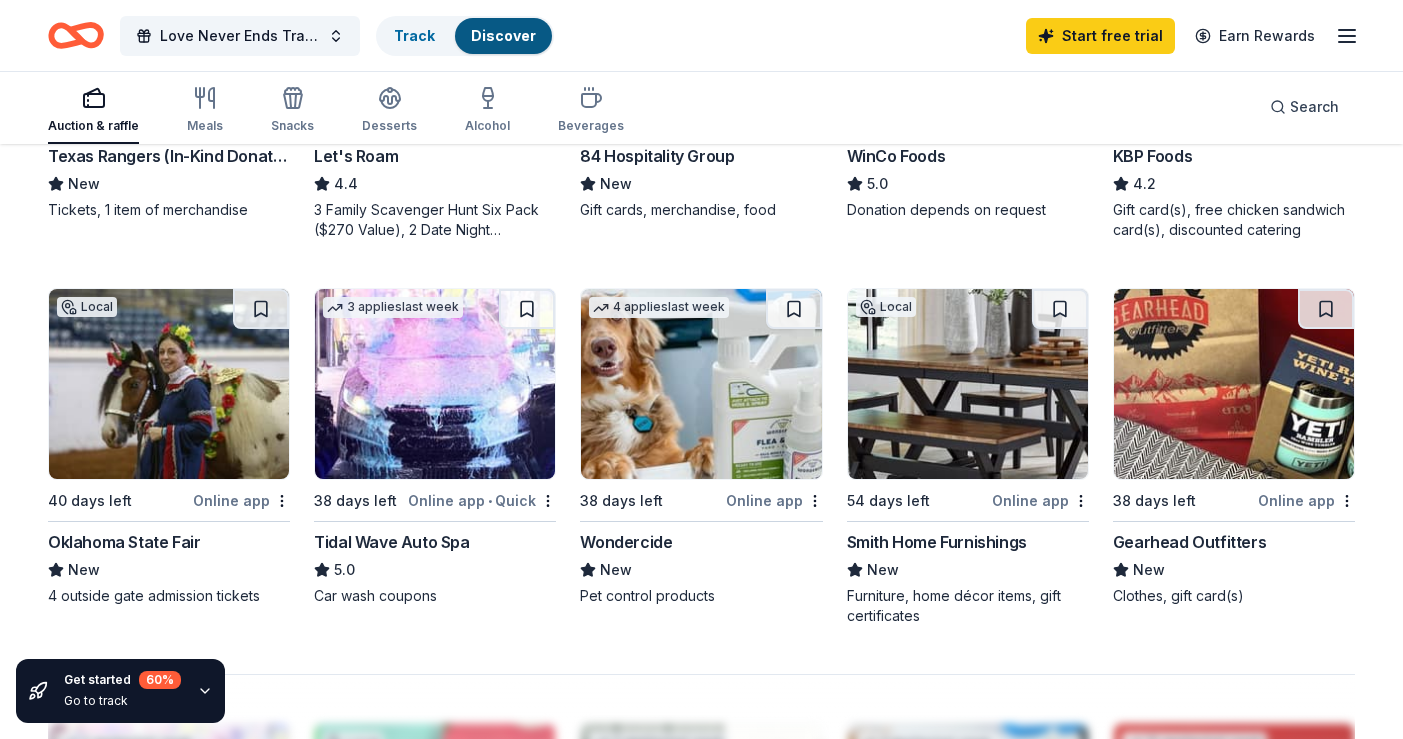 click at bounding box center (435, 384) 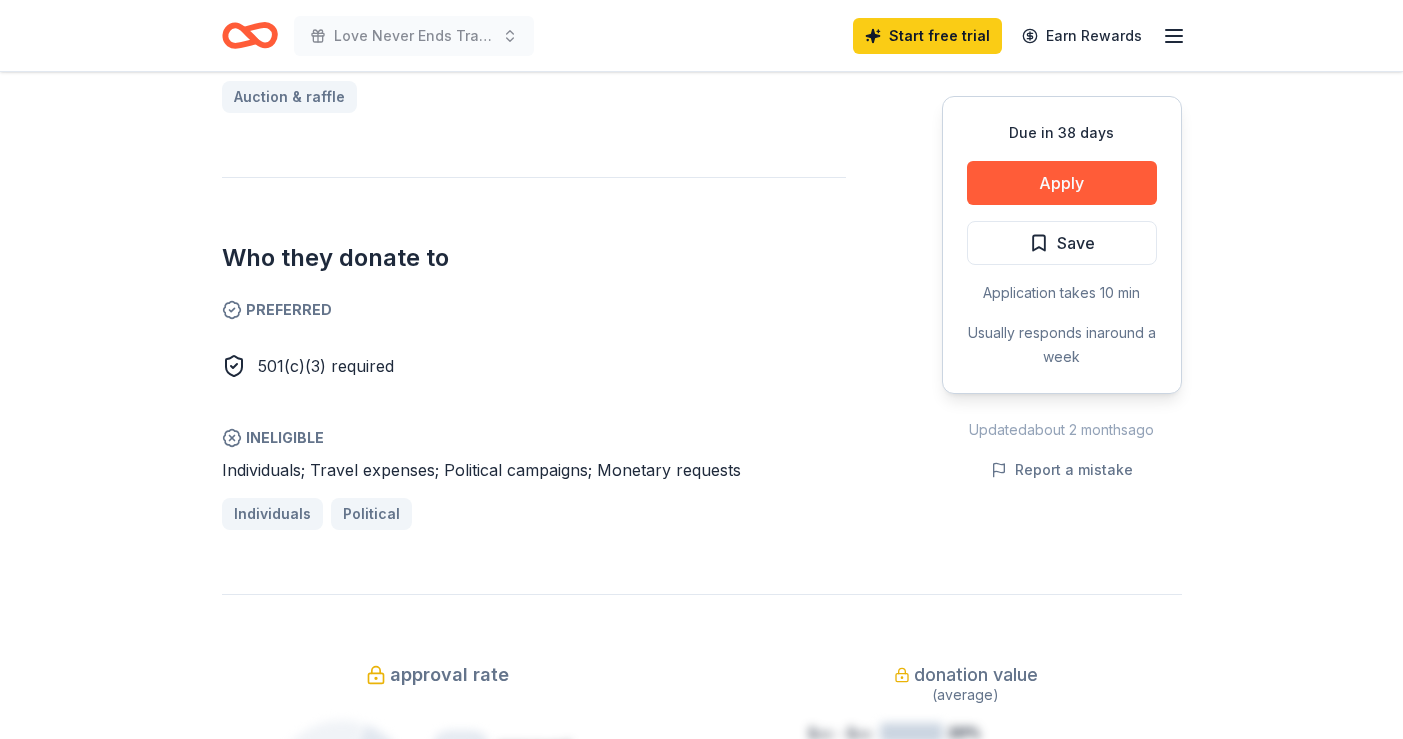 scroll, scrollTop: 927, scrollLeft: 0, axis: vertical 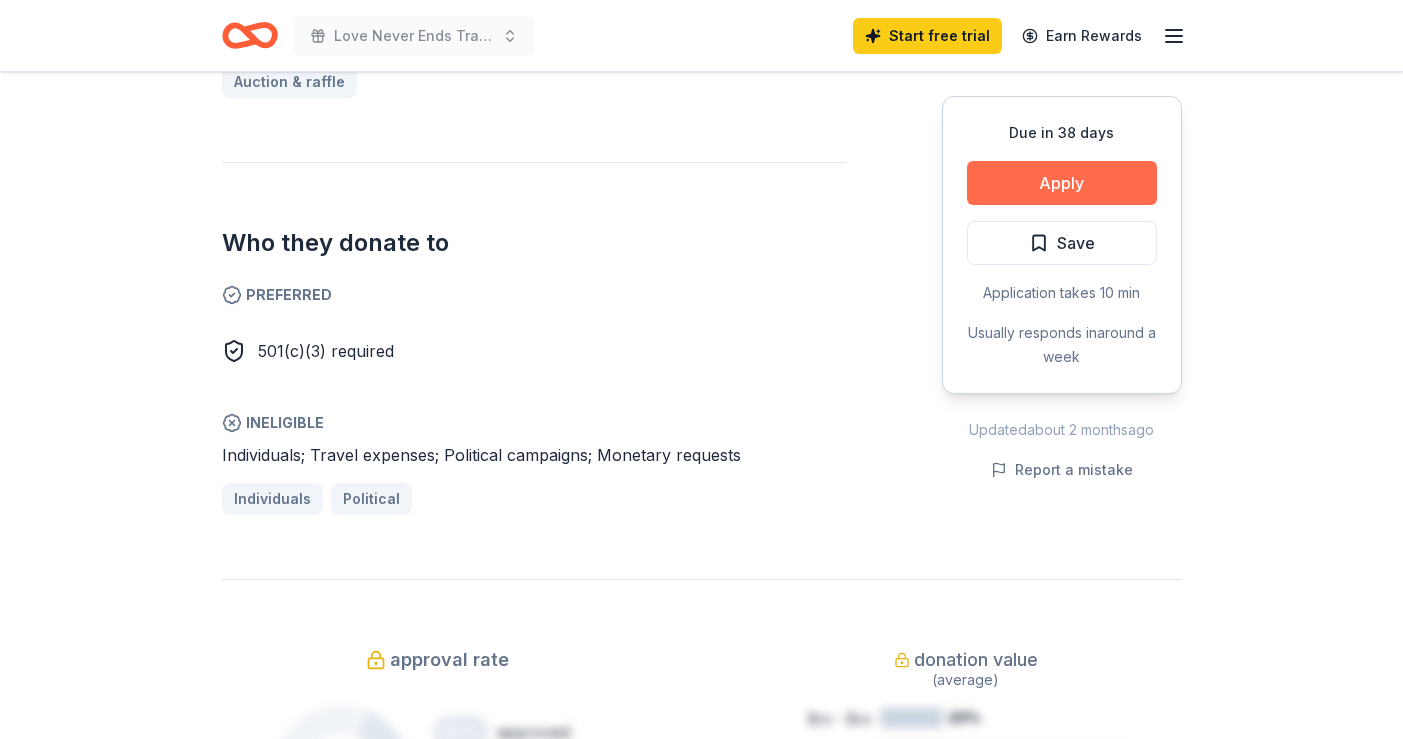 click on "Apply" at bounding box center (1062, 183) 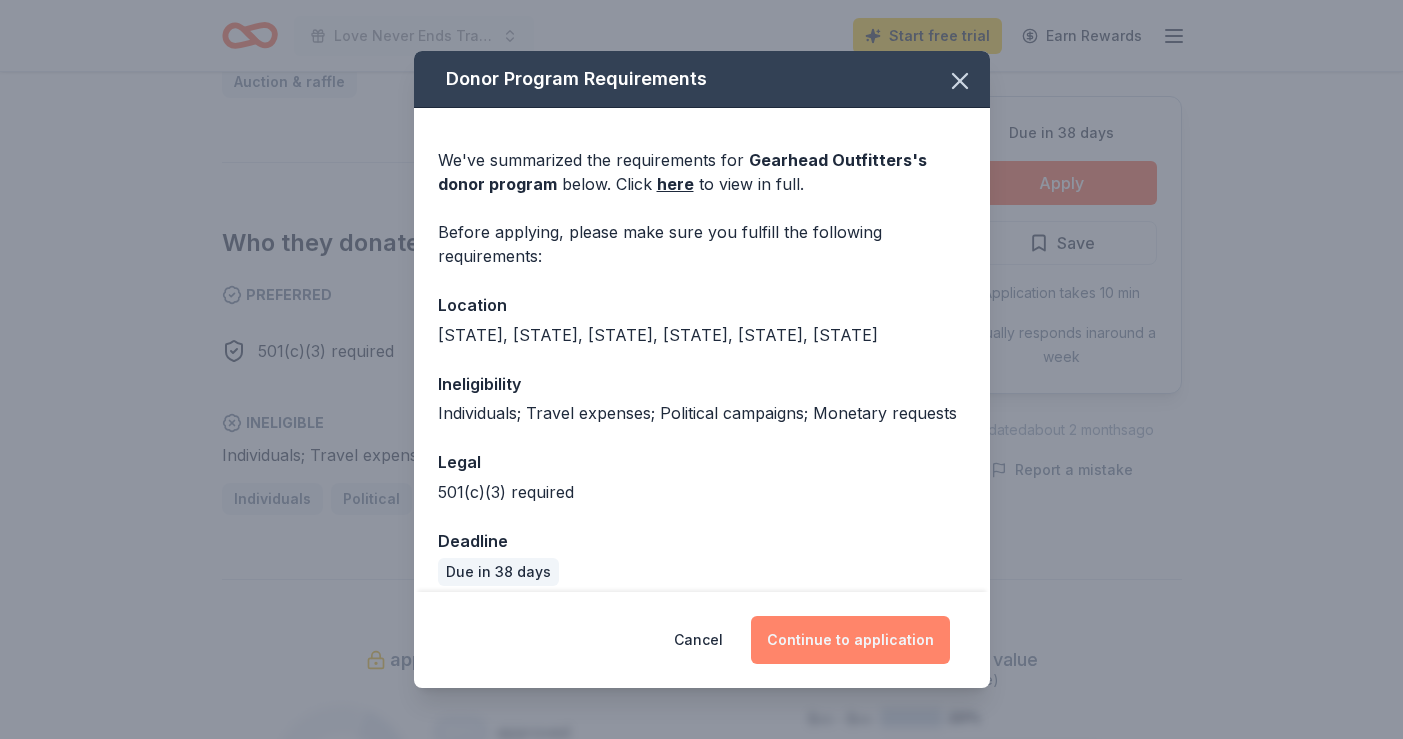 click on "Continue to application" at bounding box center [850, 640] 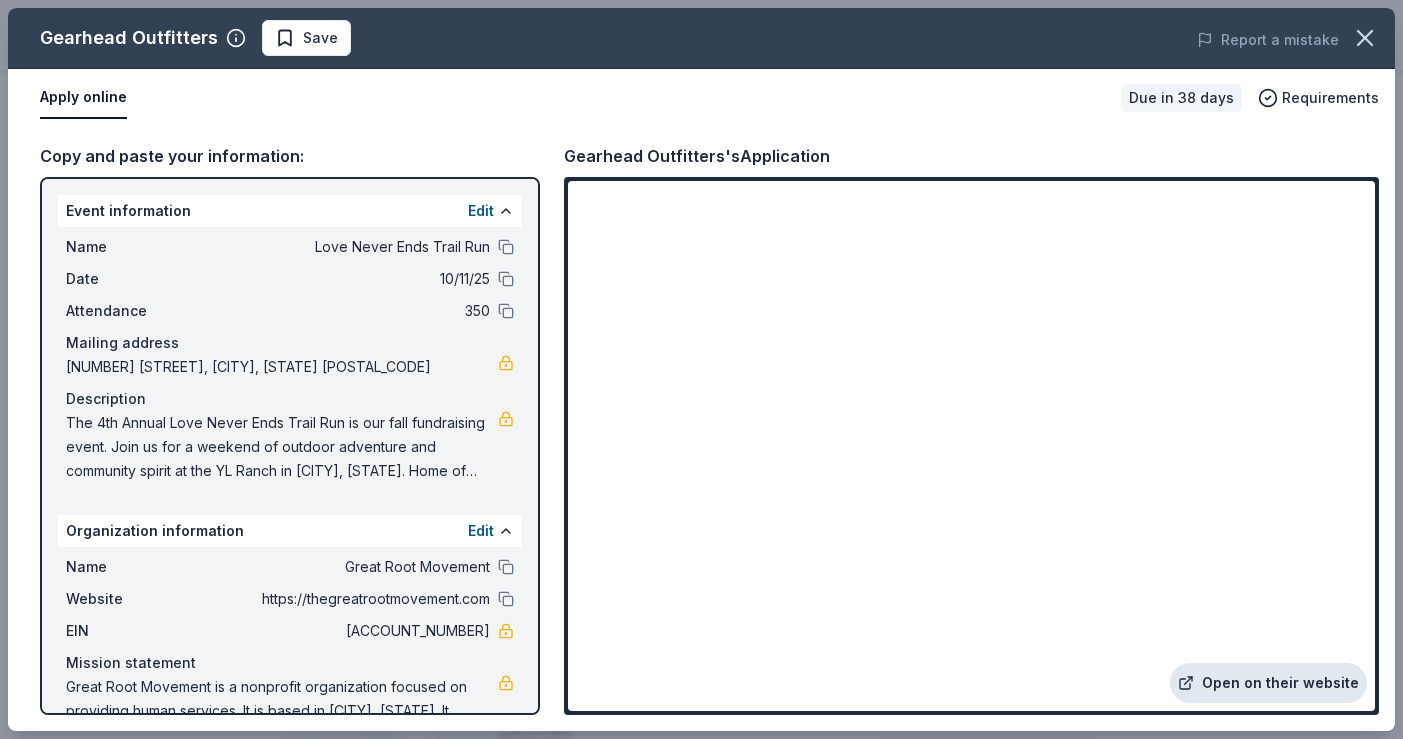 click on "Open on their website" at bounding box center [1268, 683] 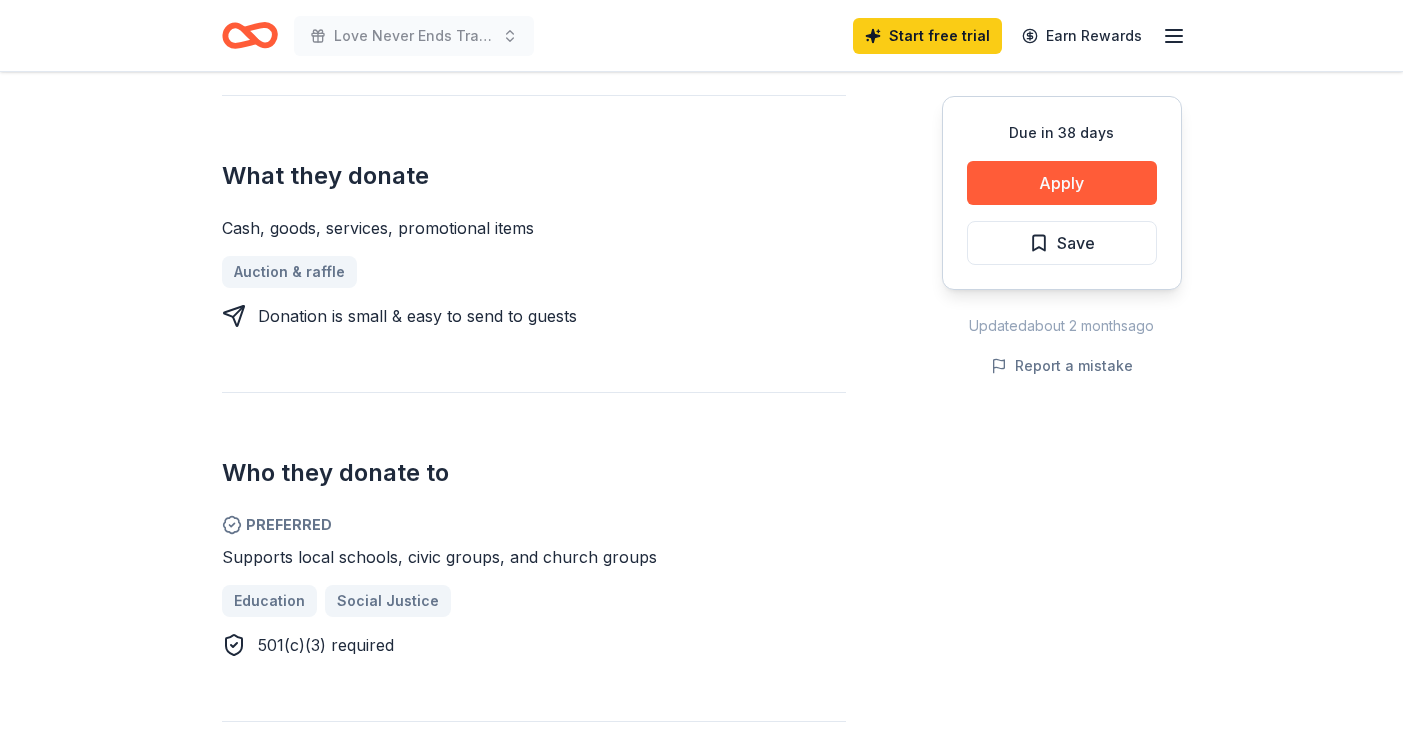 scroll, scrollTop: 736, scrollLeft: 0, axis: vertical 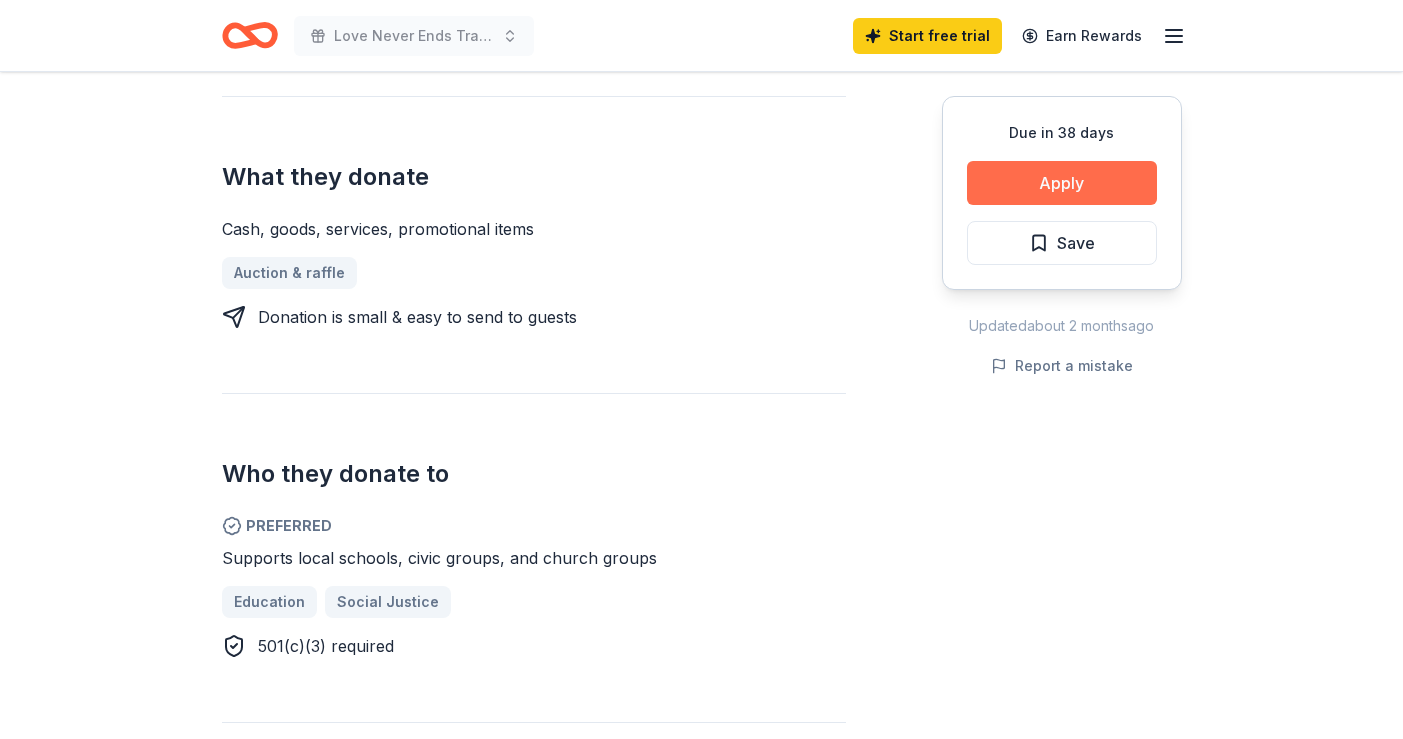 click on "Apply" at bounding box center (1062, 183) 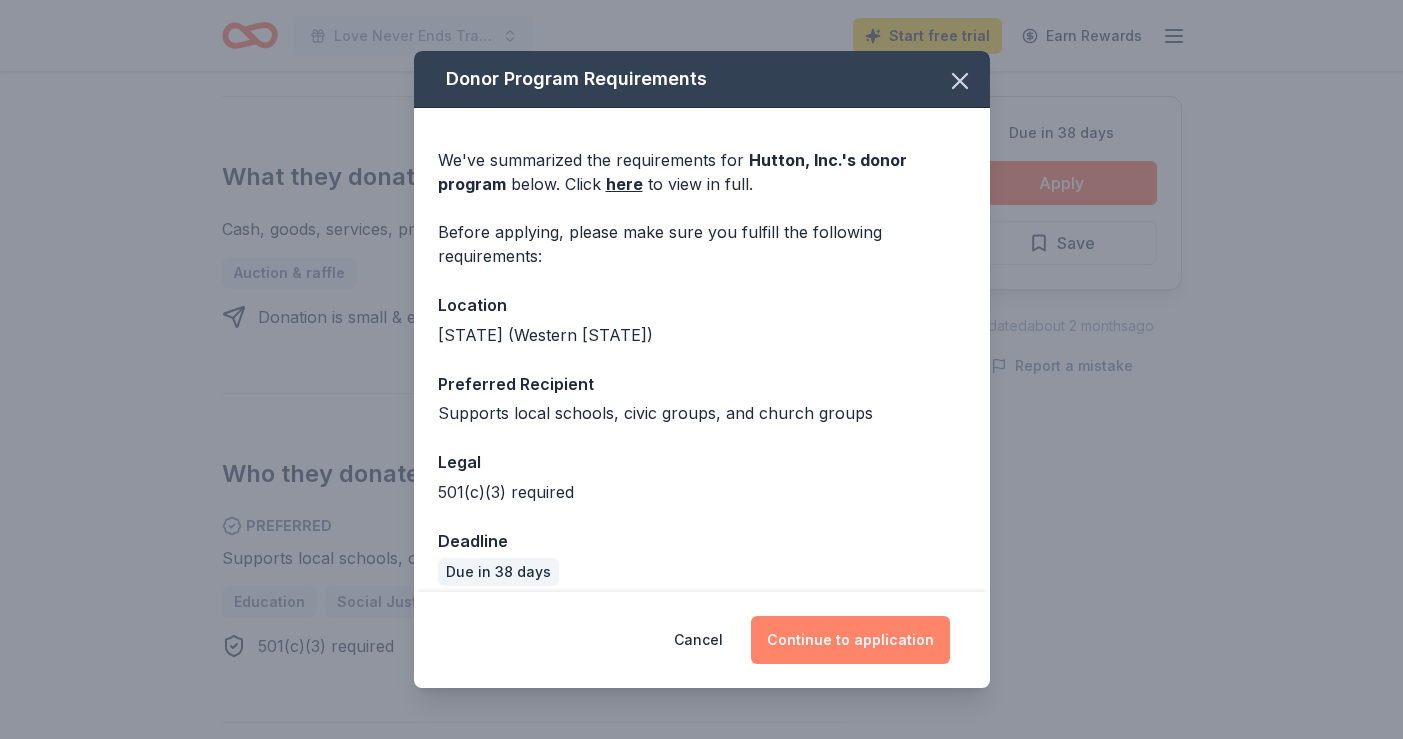 click on "Continue to application" at bounding box center (850, 640) 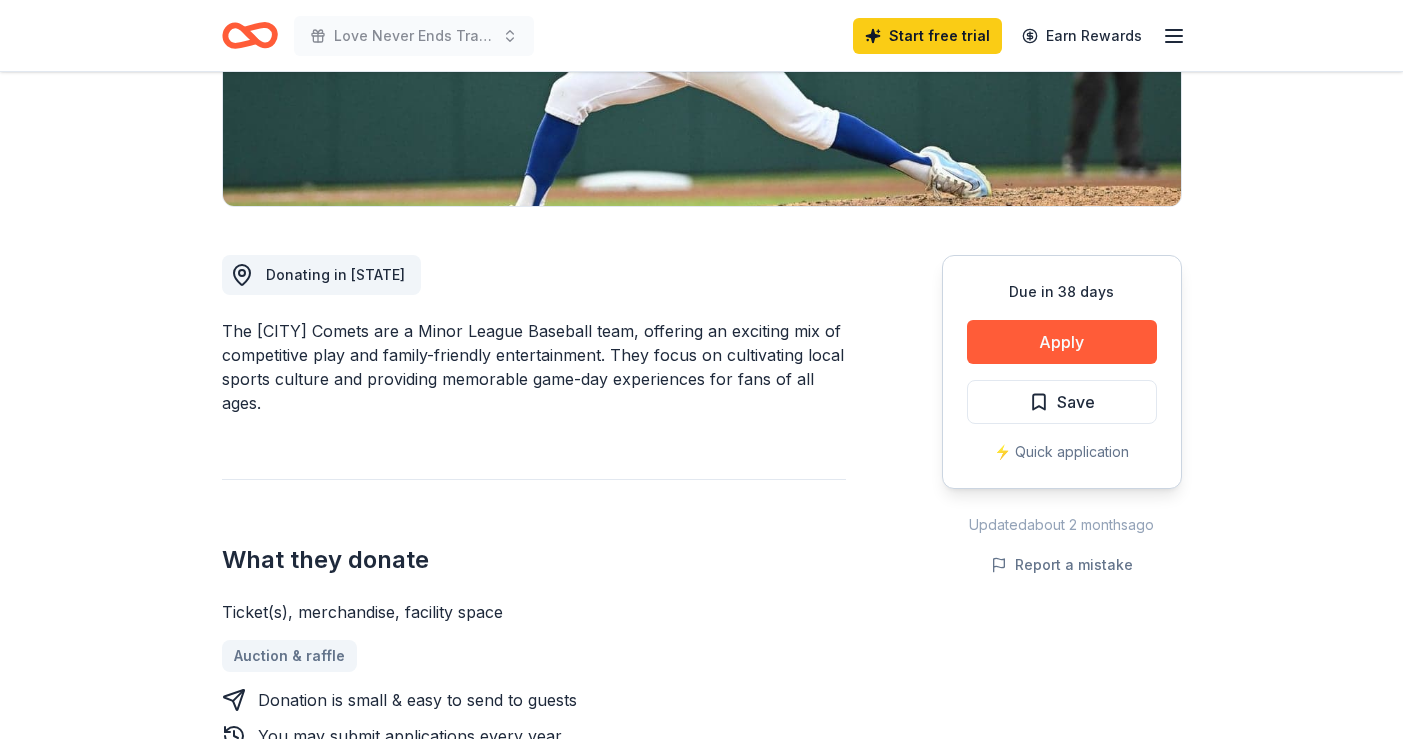 scroll, scrollTop: 411, scrollLeft: 0, axis: vertical 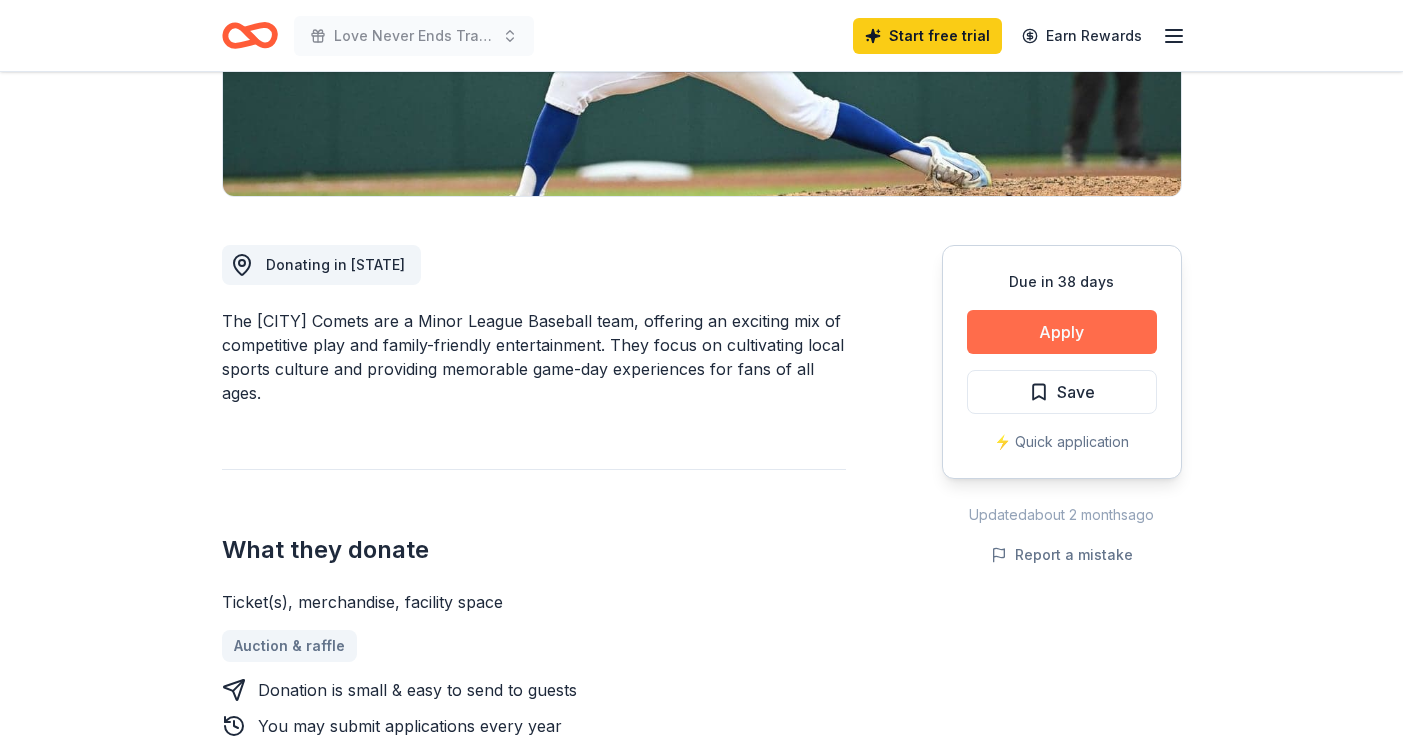 click on "Apply" at bounding box center [1062, 332] 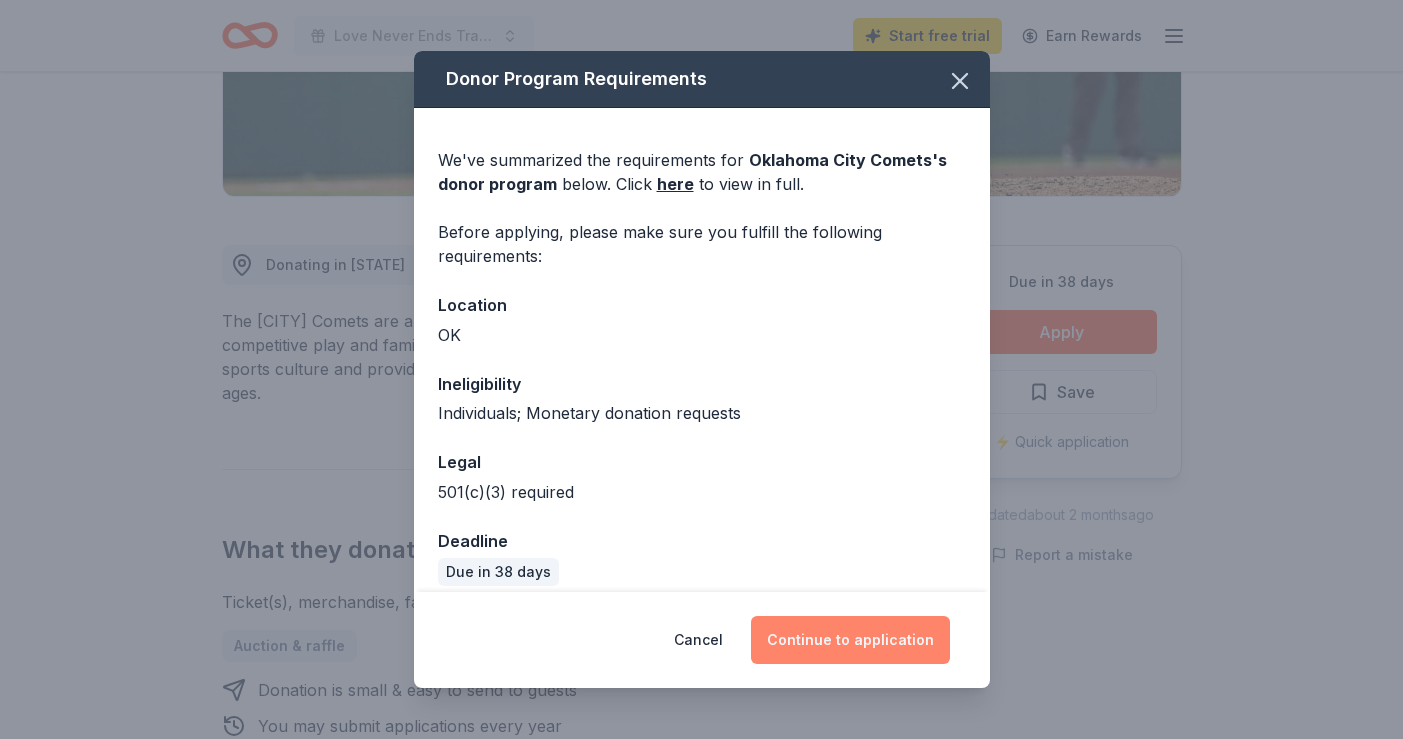 click on "Continue to application" at bounding box center (850, 640) 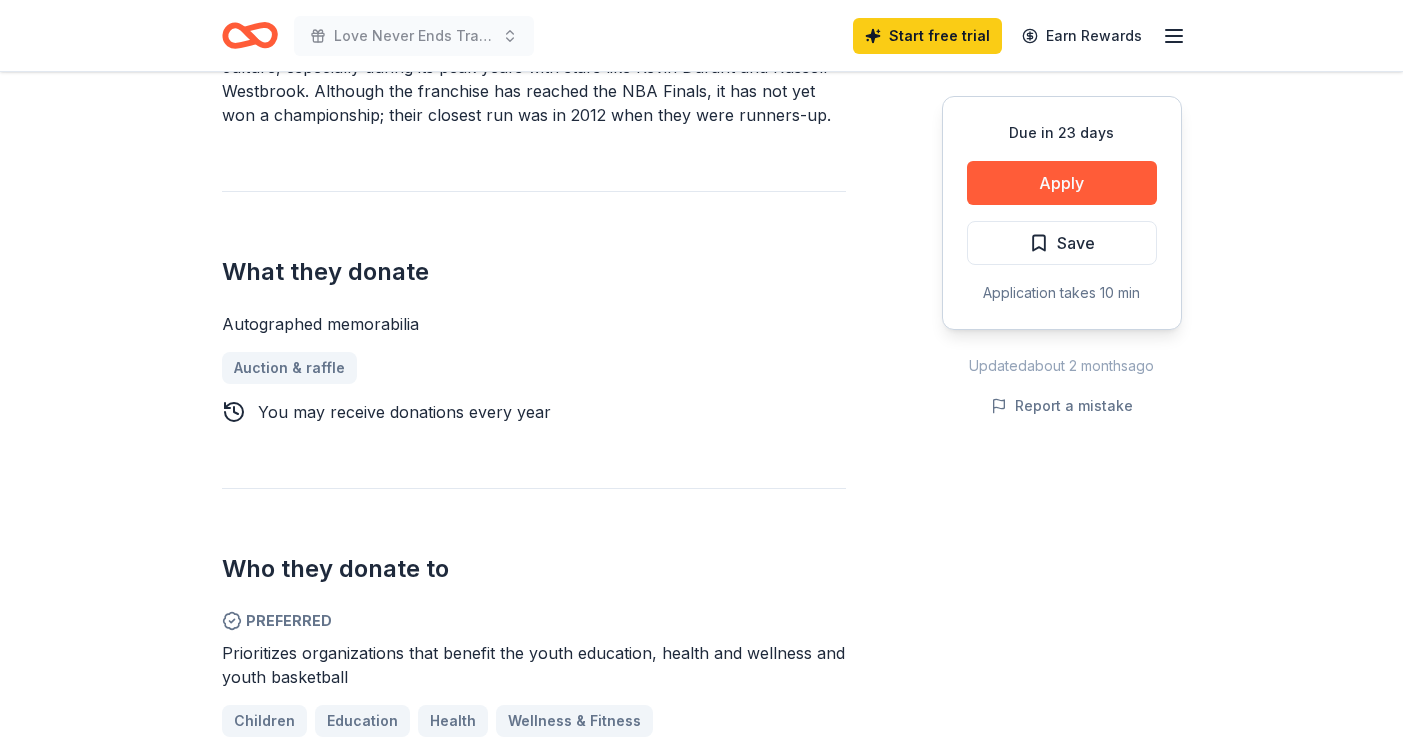 scroll, scrollTop: 691, scrollLeft: 0, axis: vertical 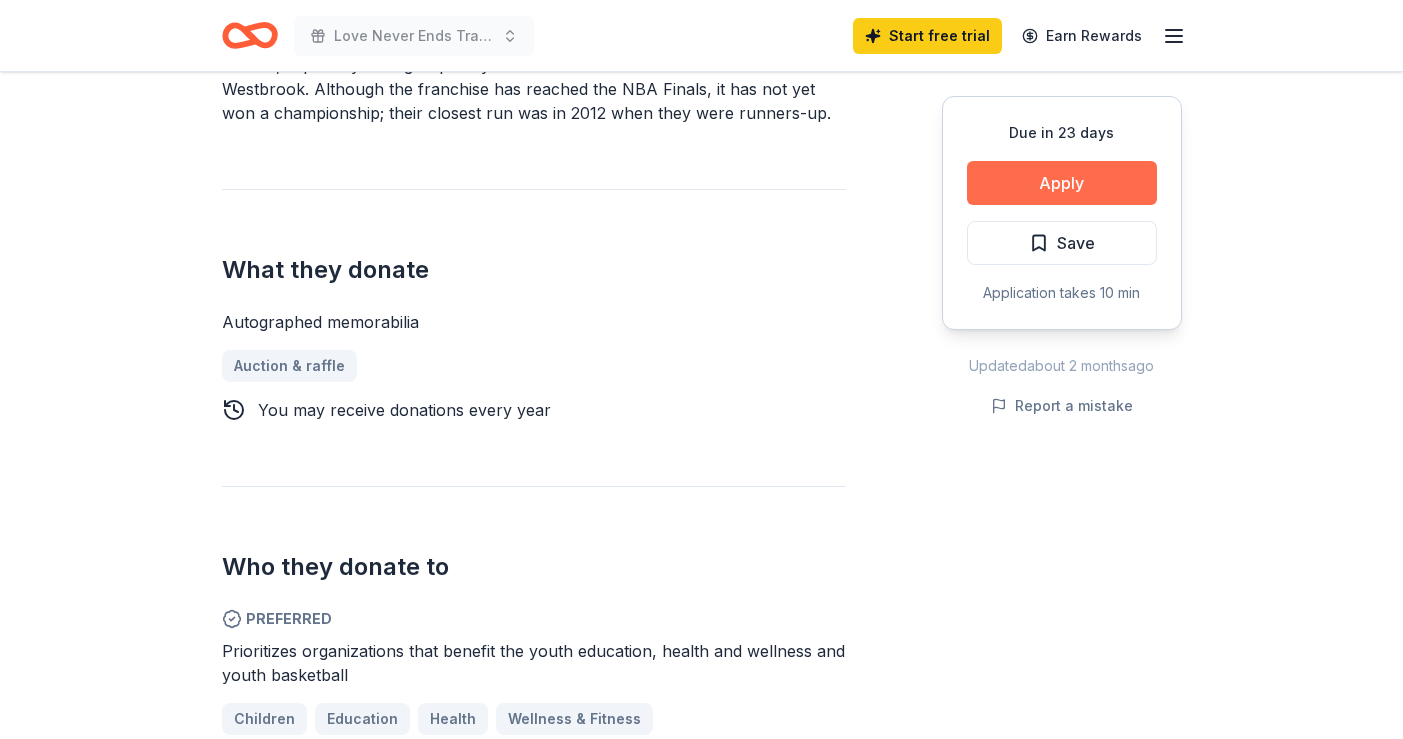click on "Apply" at bounding box center [1062, 183] 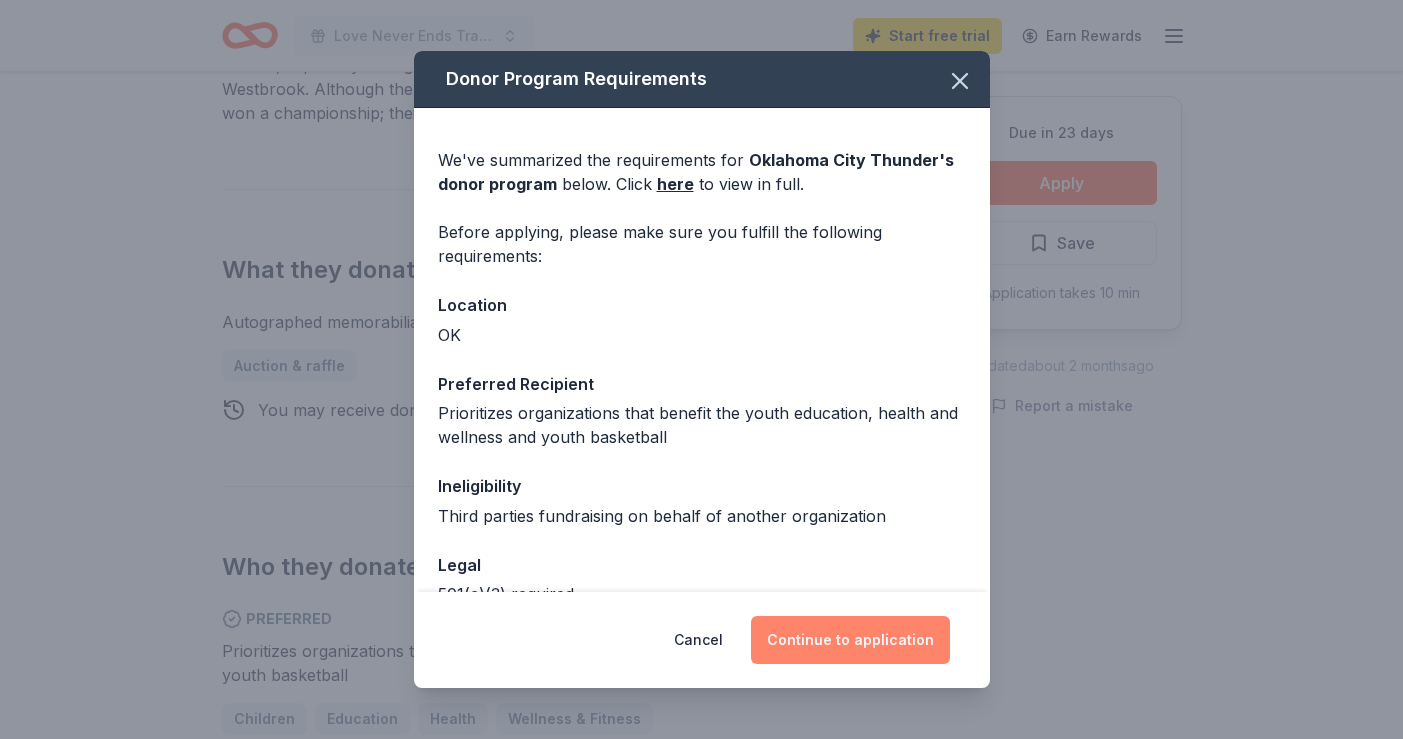 click on "Continue to application" at bounding box center [850, 640] 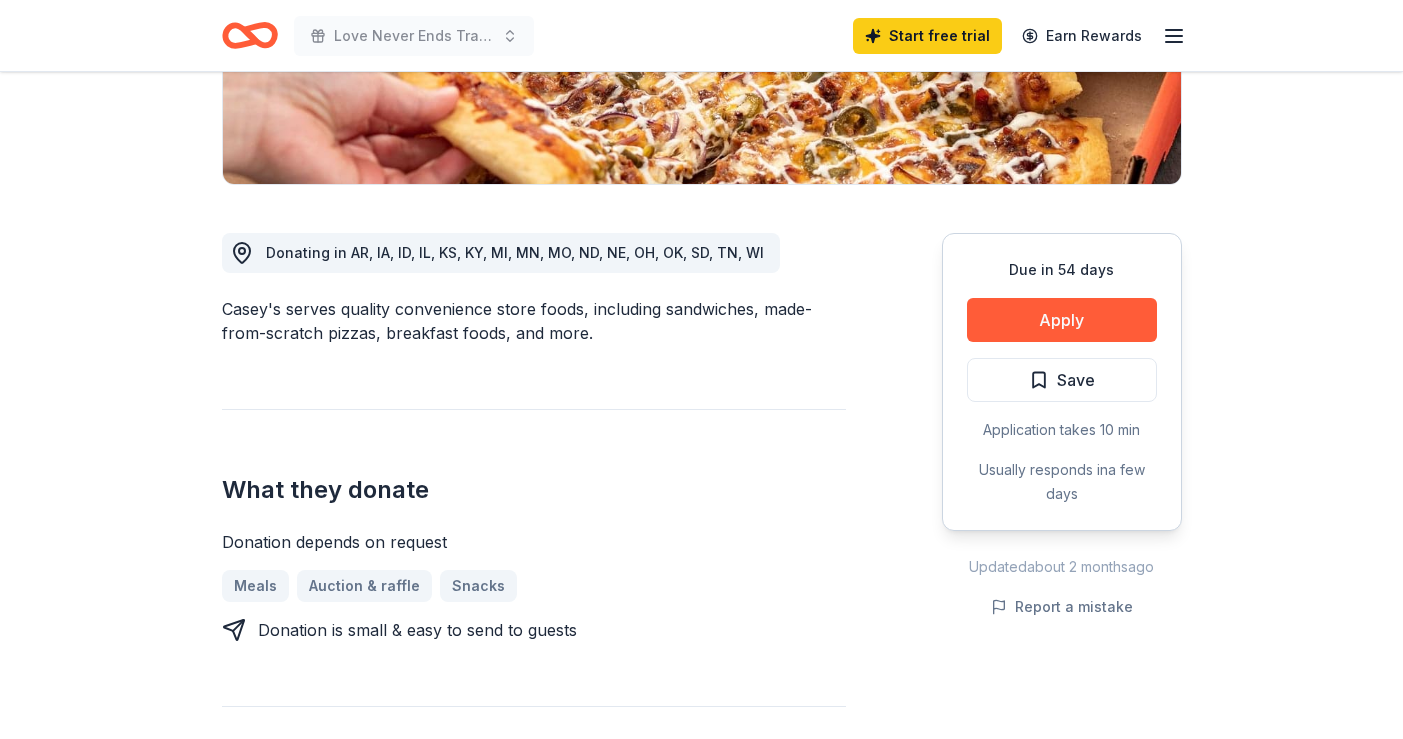 scroll, scrollTop: 425, scrollLeft: 0, axis: vertical 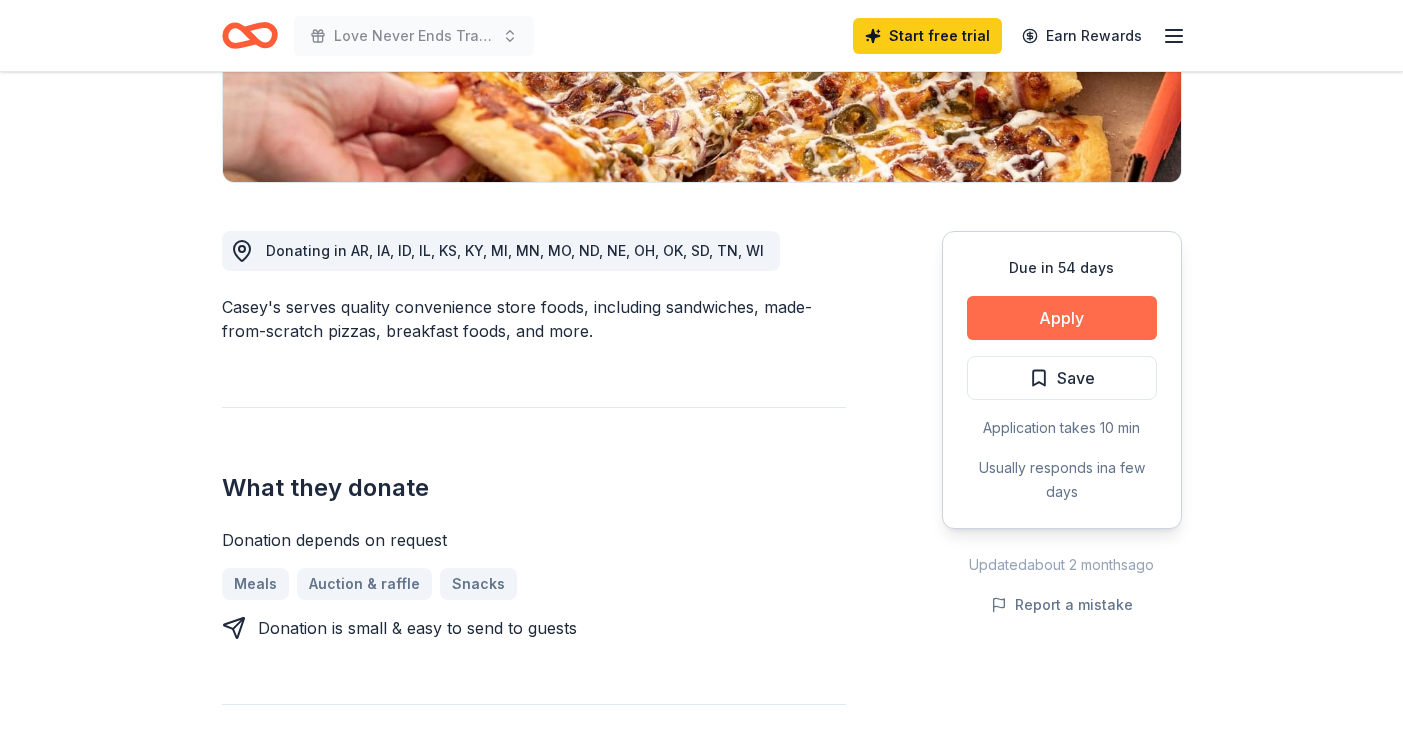 click on "Apply" at bounding box center [1062, 318] 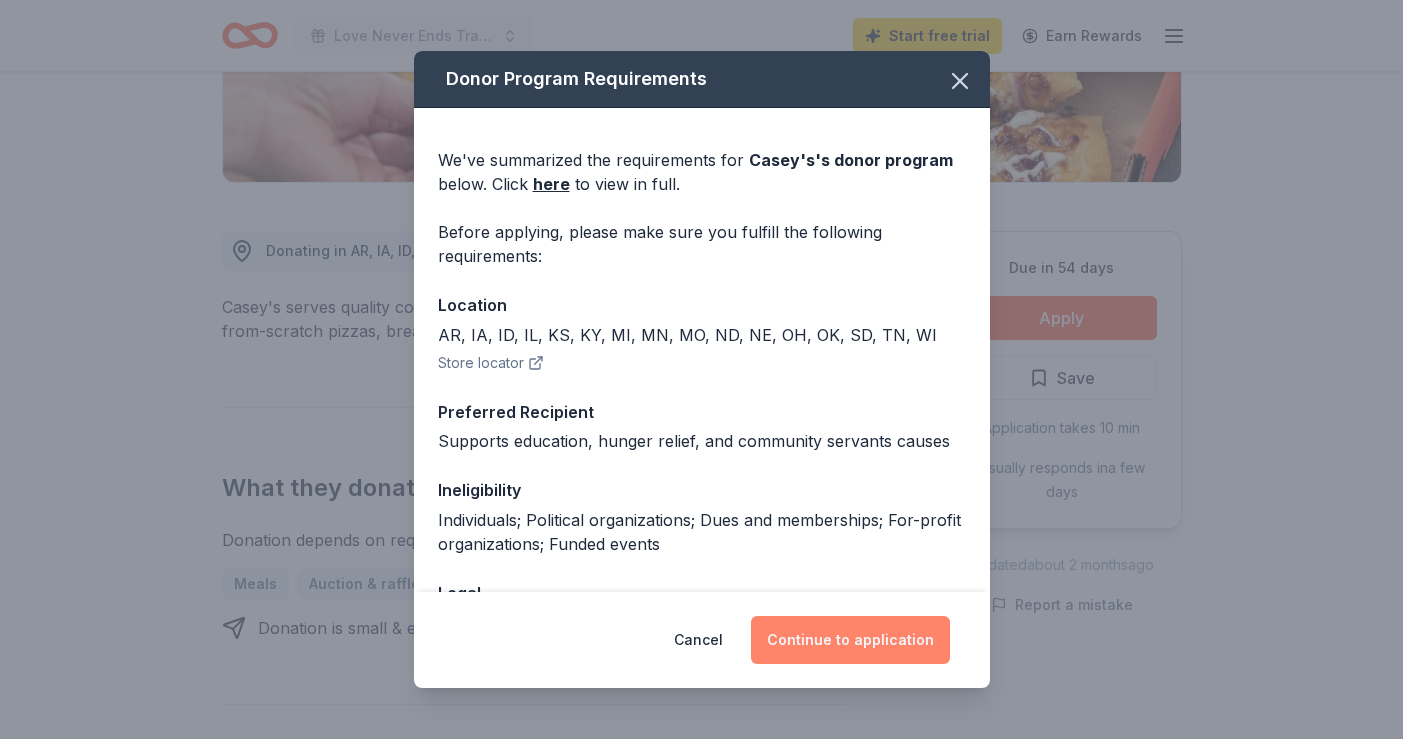 click on "Continue to application" at bounding box center [850, 640] 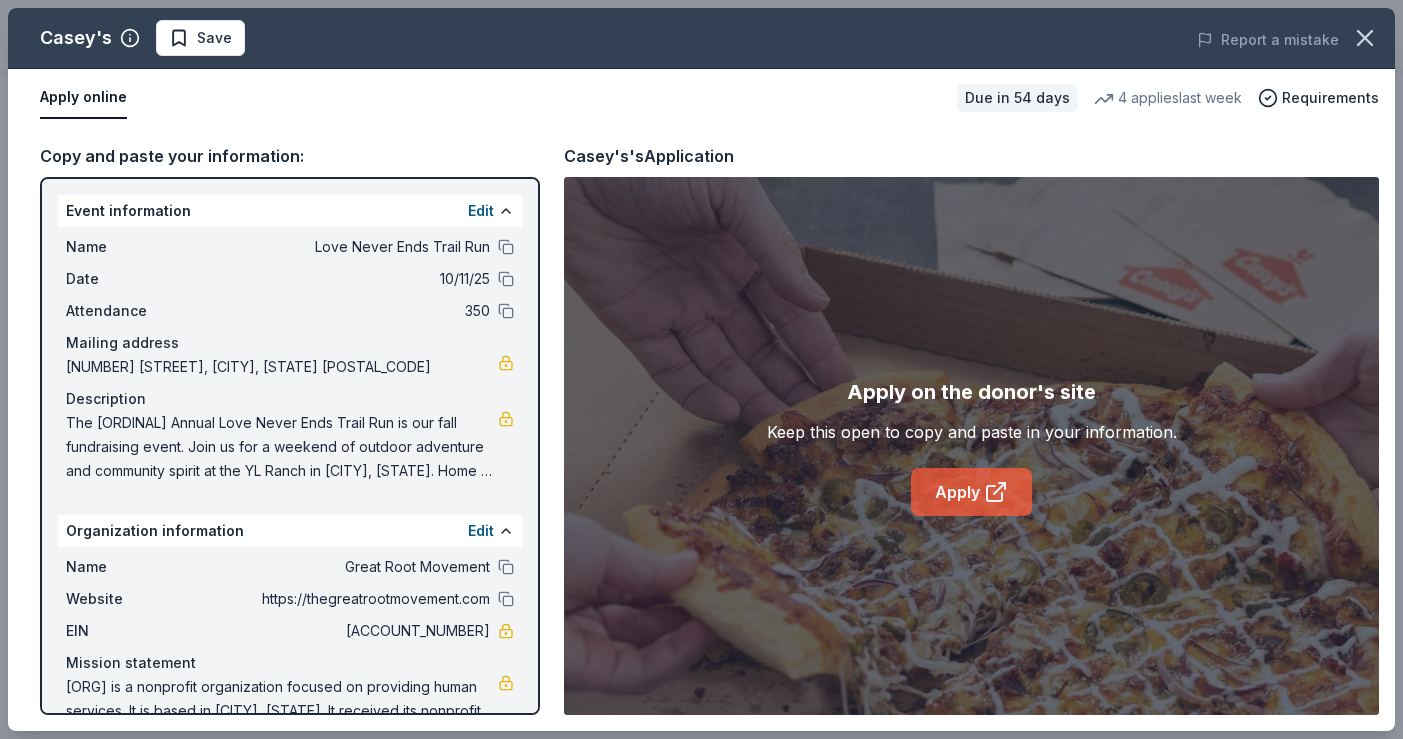 click on "Apply" at bounding box center [971, 492] 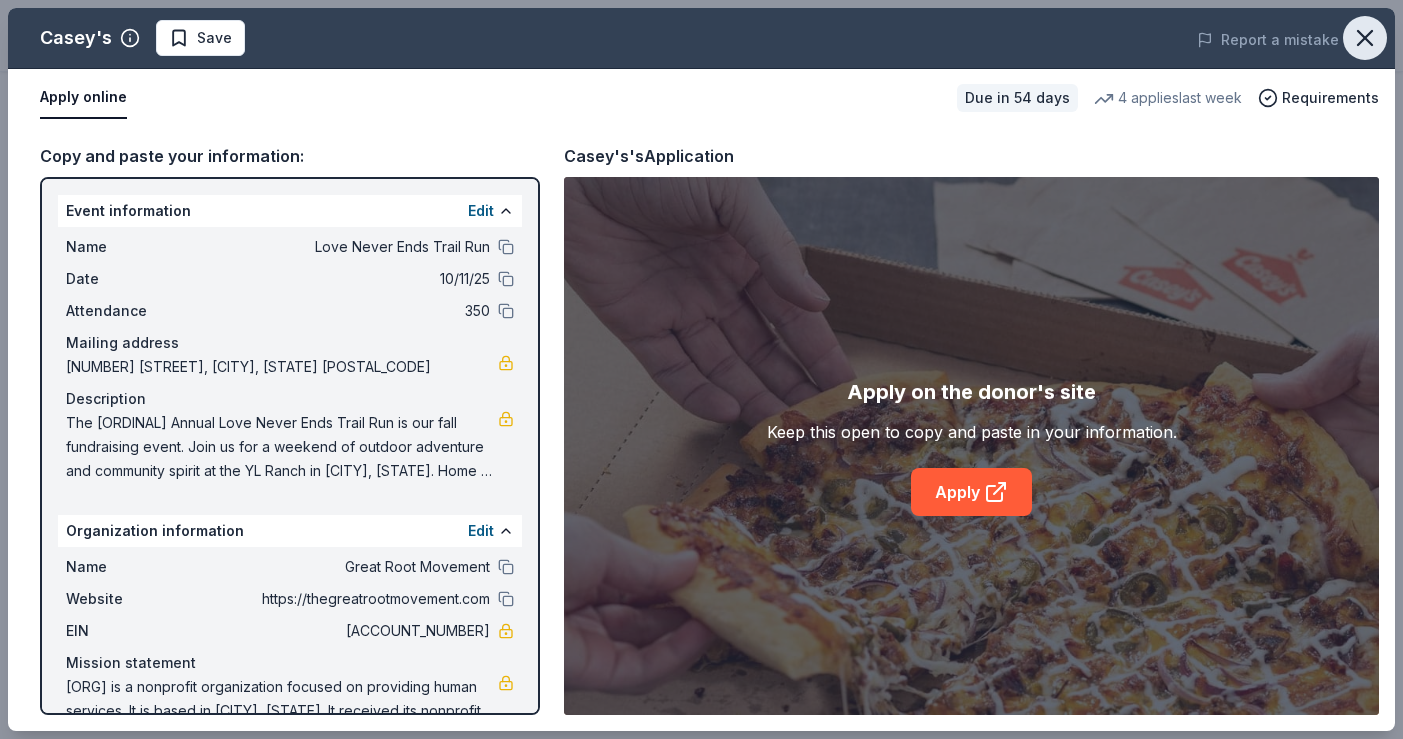 click 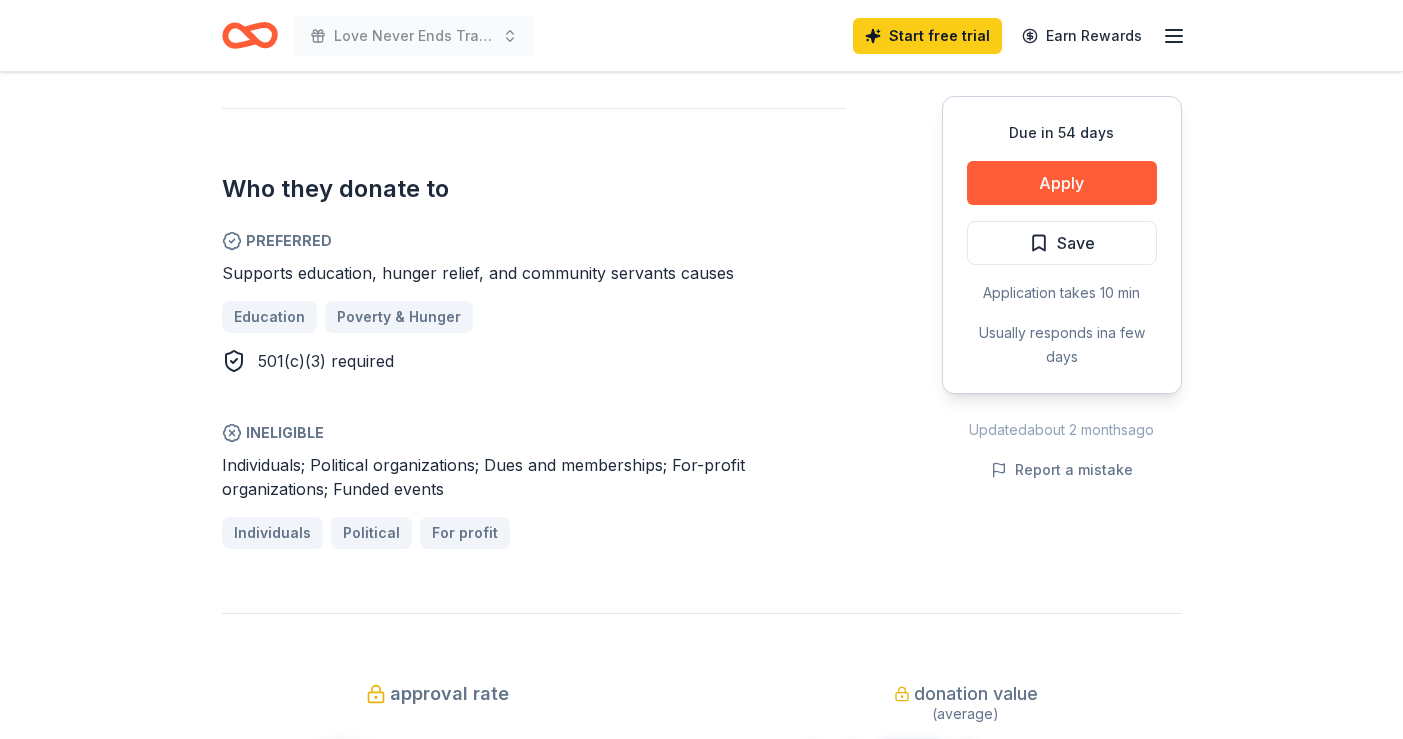 scroll, scrollTop: 1023, scrollLeft: 0, axis: vertical 